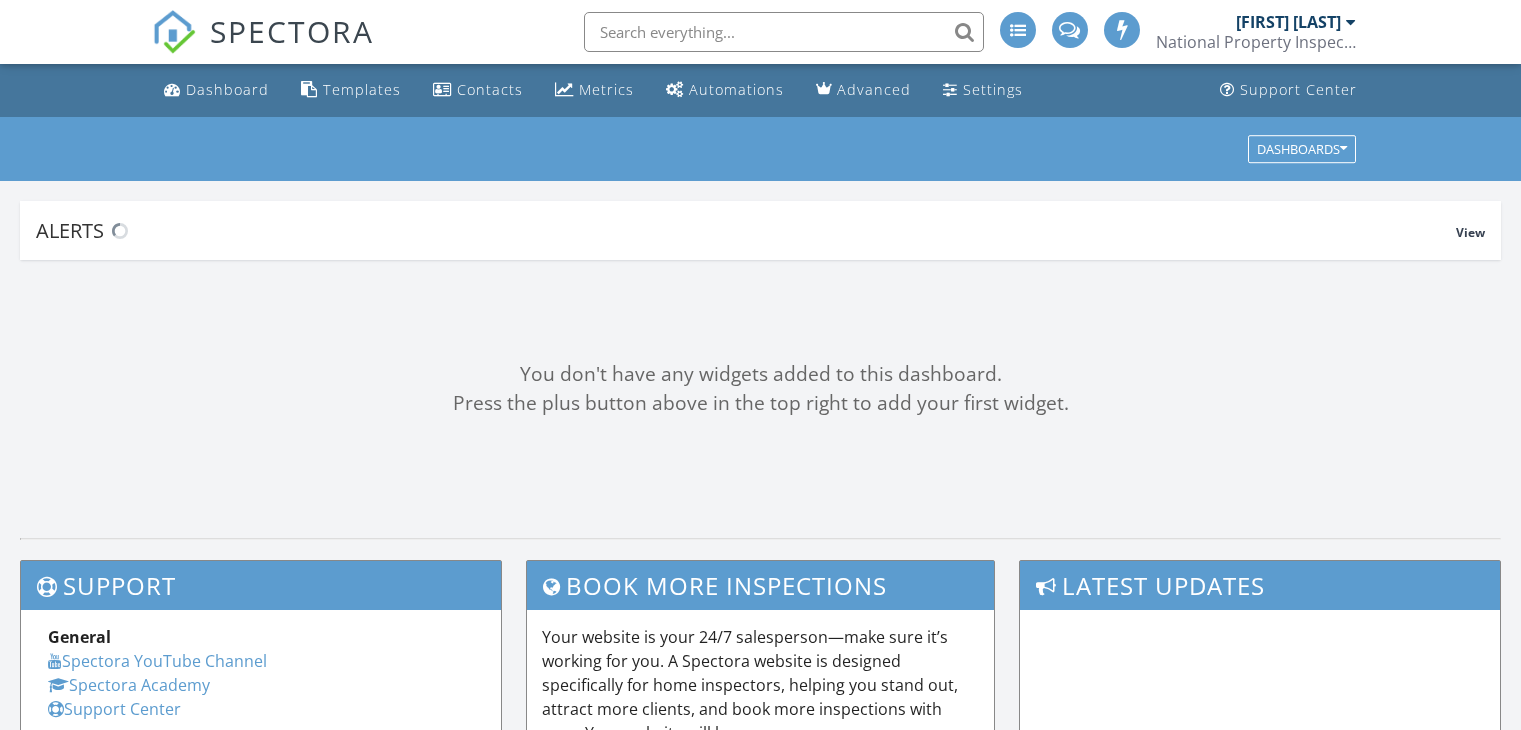 scroll, scrollTop: 0, scrollLeft: 0, axis: both 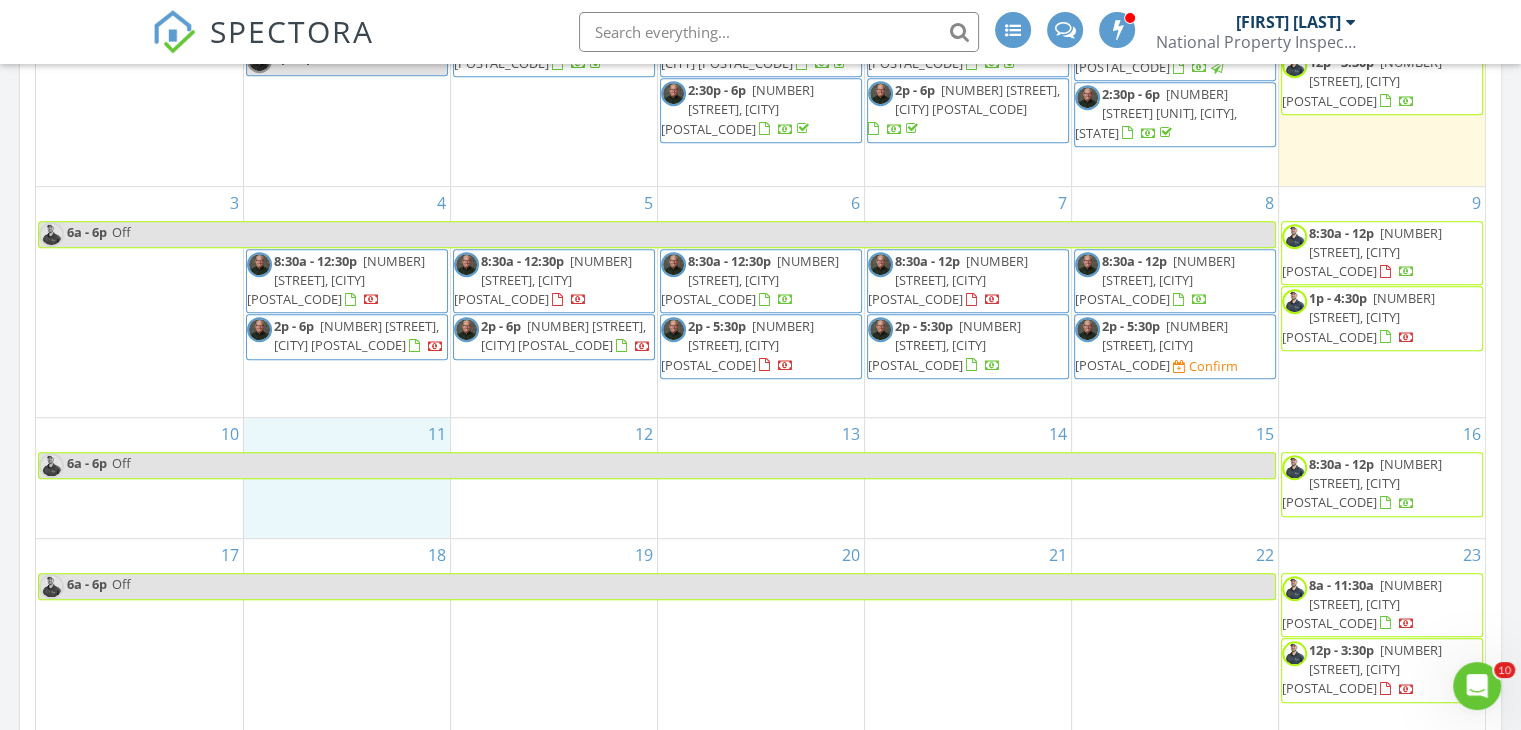 click on "11" at bounding box center [347, 477] 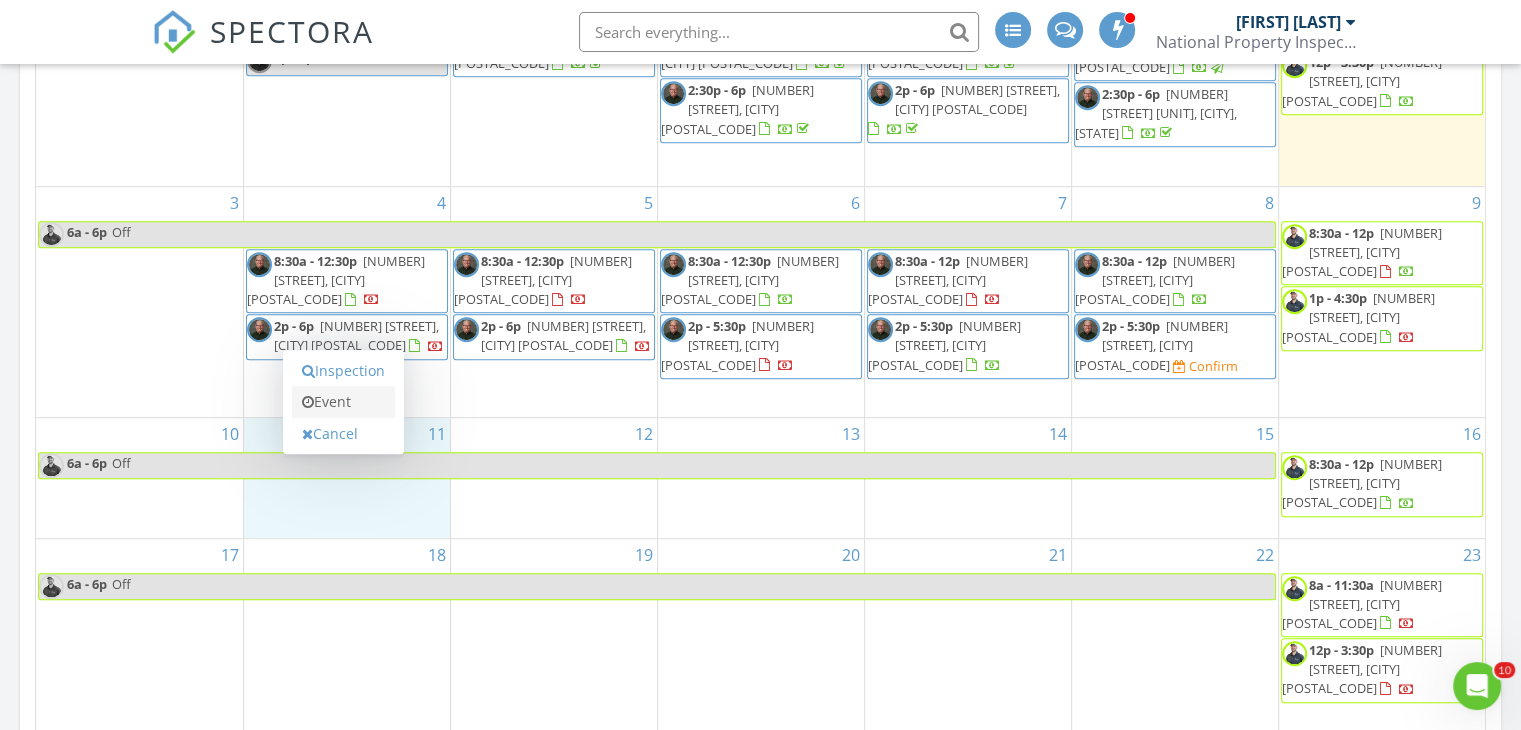 click on "Event" at bounding box center [343, 402] 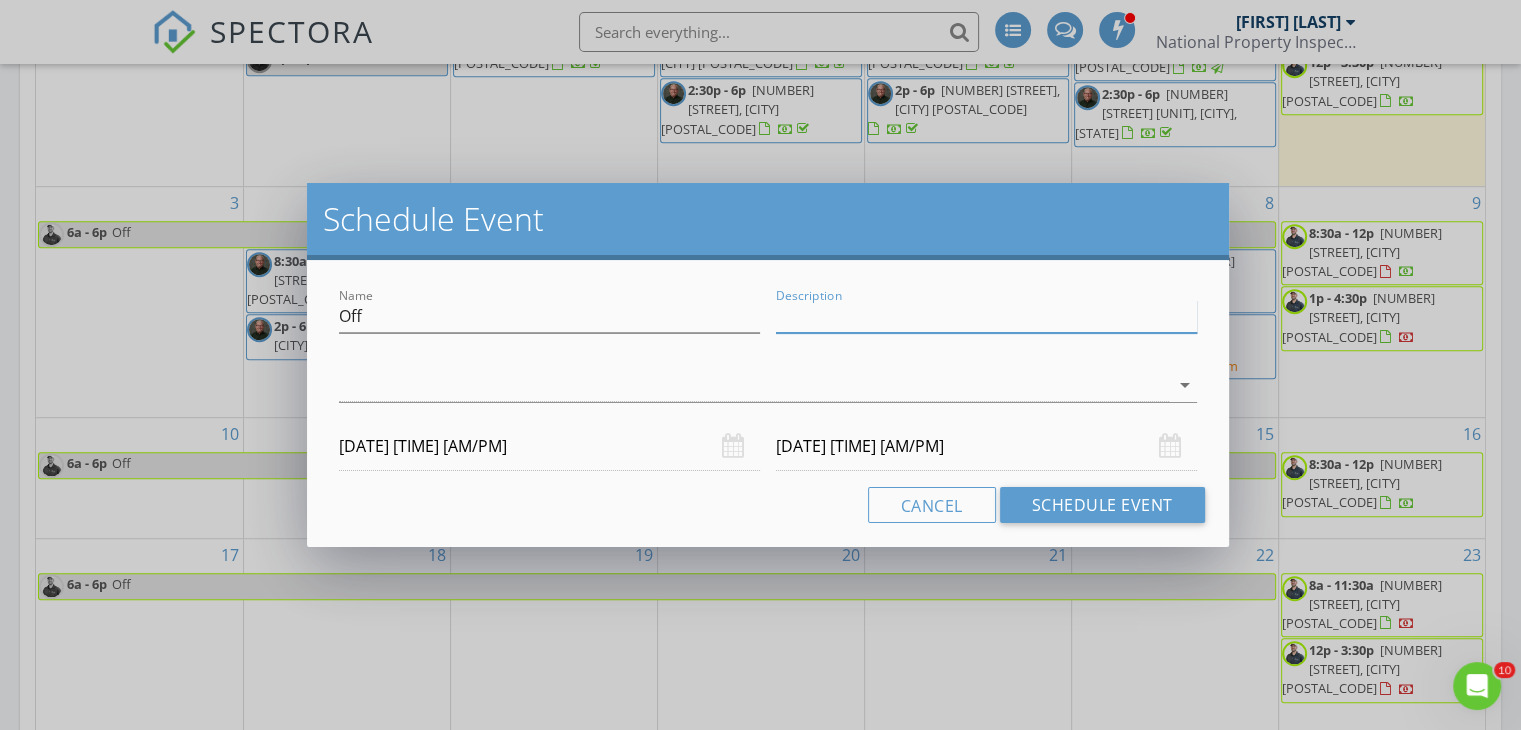 click on "Description" at bounding box center (986, 316) 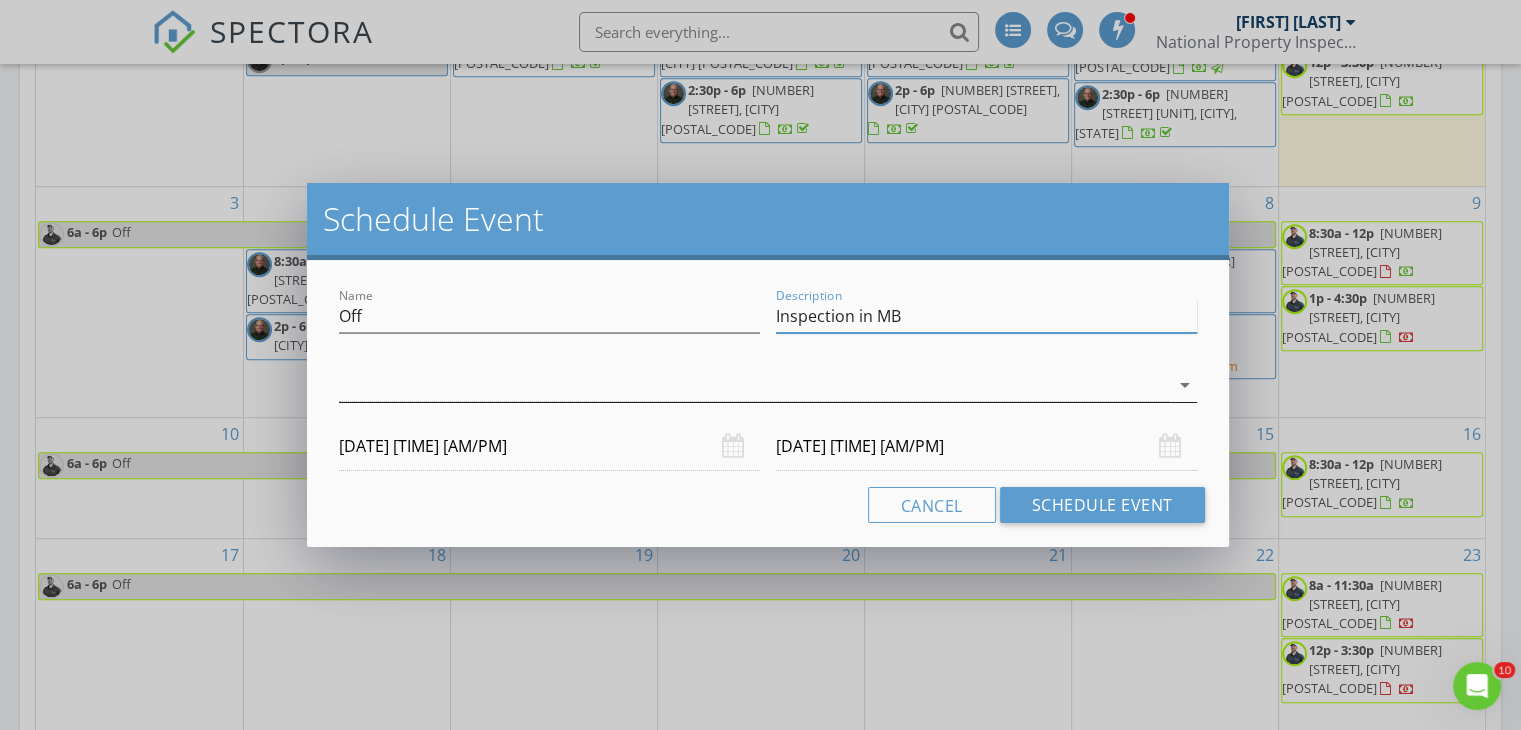 type on "Inspection in MB" 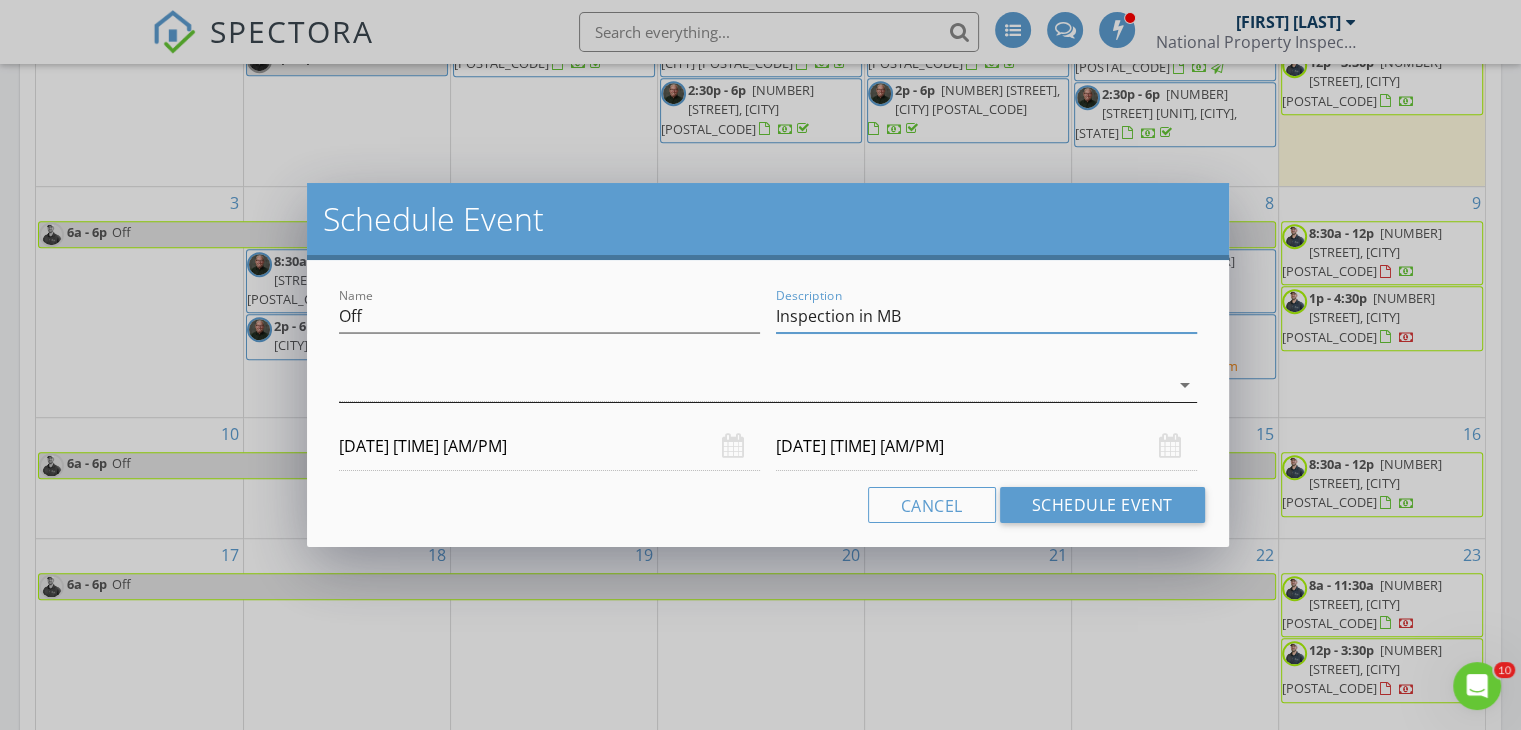 click at bounding box center (754, 385) 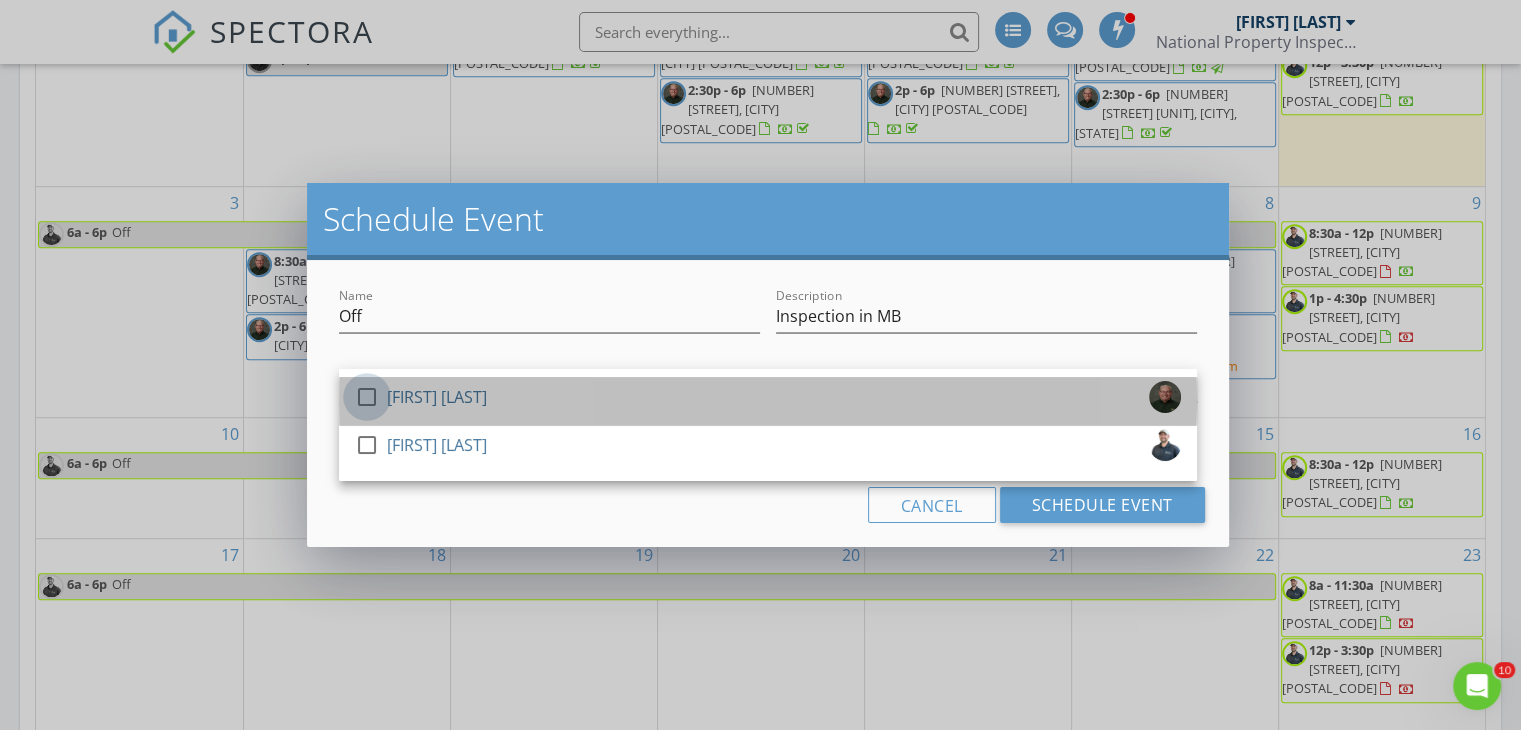 click at bounding box center (367, 397) 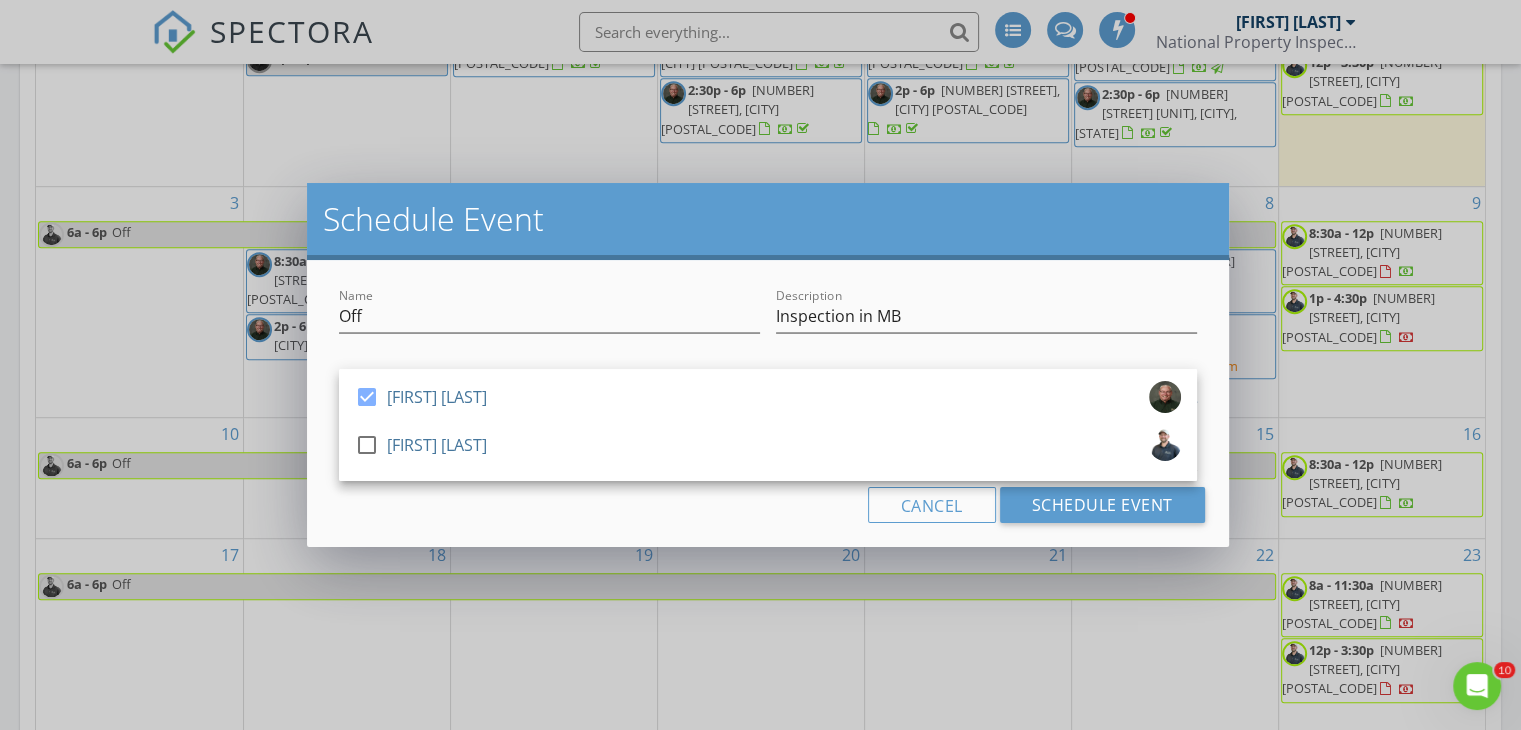 click on "Cancel   Schedule Event" at bounding box center [768, 505] 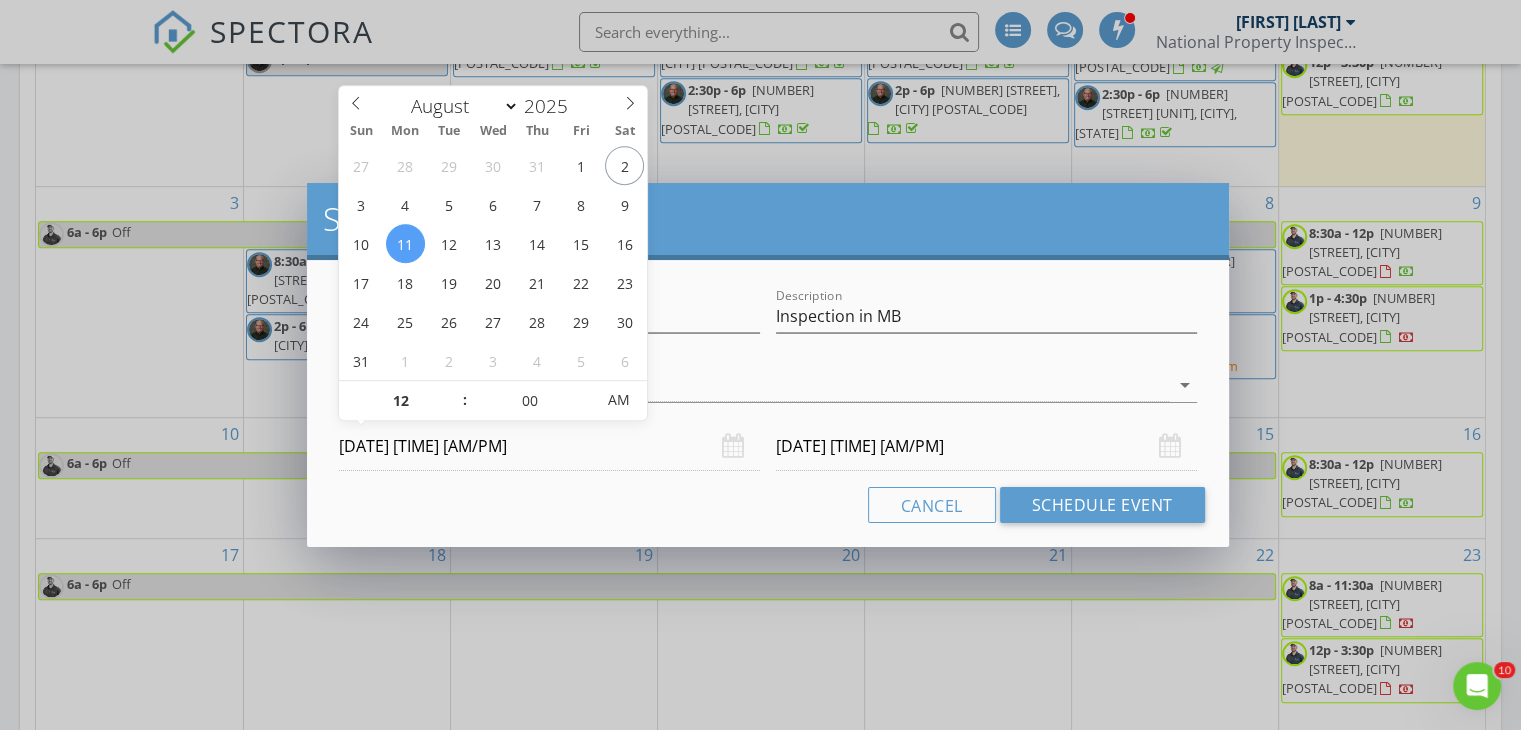 drag, startPoint x: 508, startPoint y: 459, endPoint x: 501, endPoint y: 449, distance: 12.206555 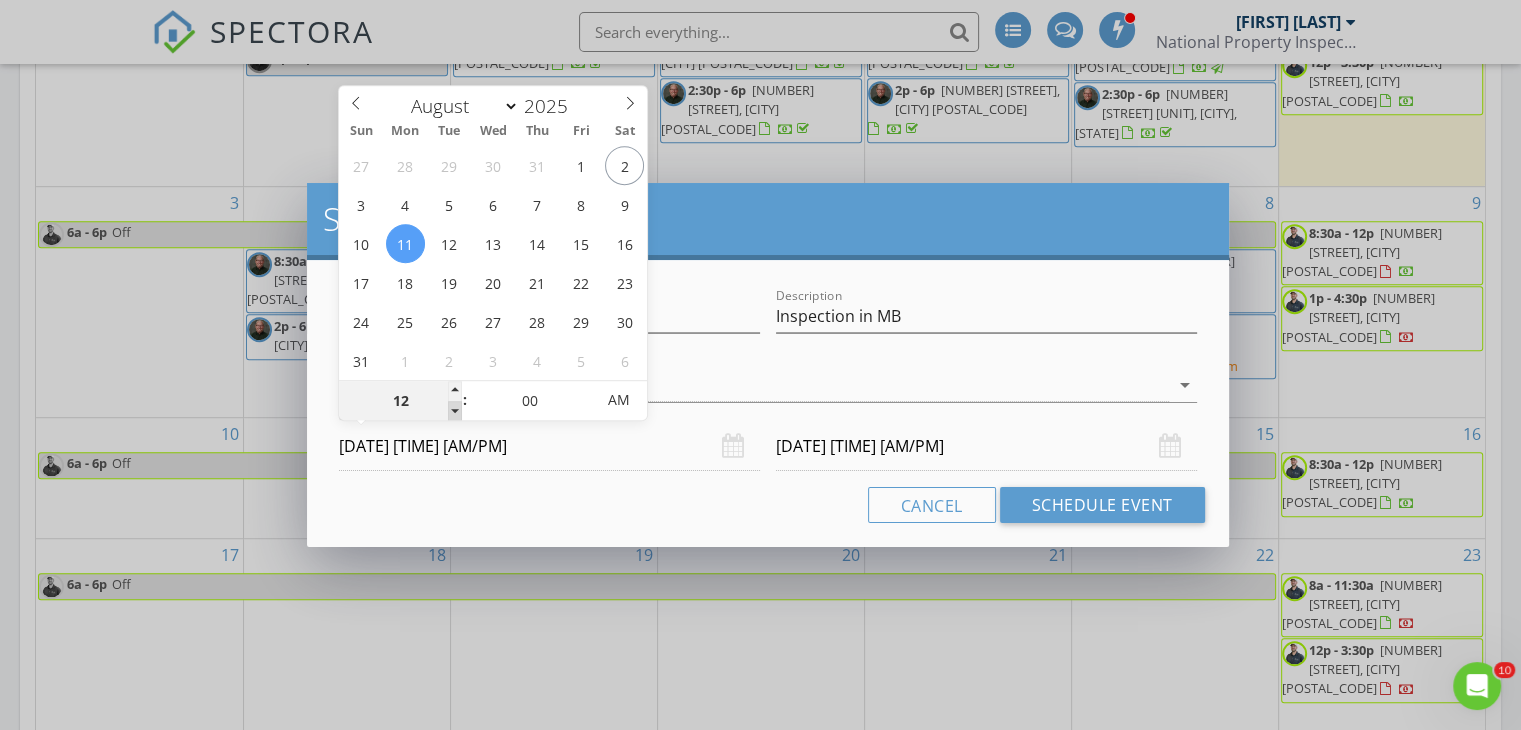 type on "11" 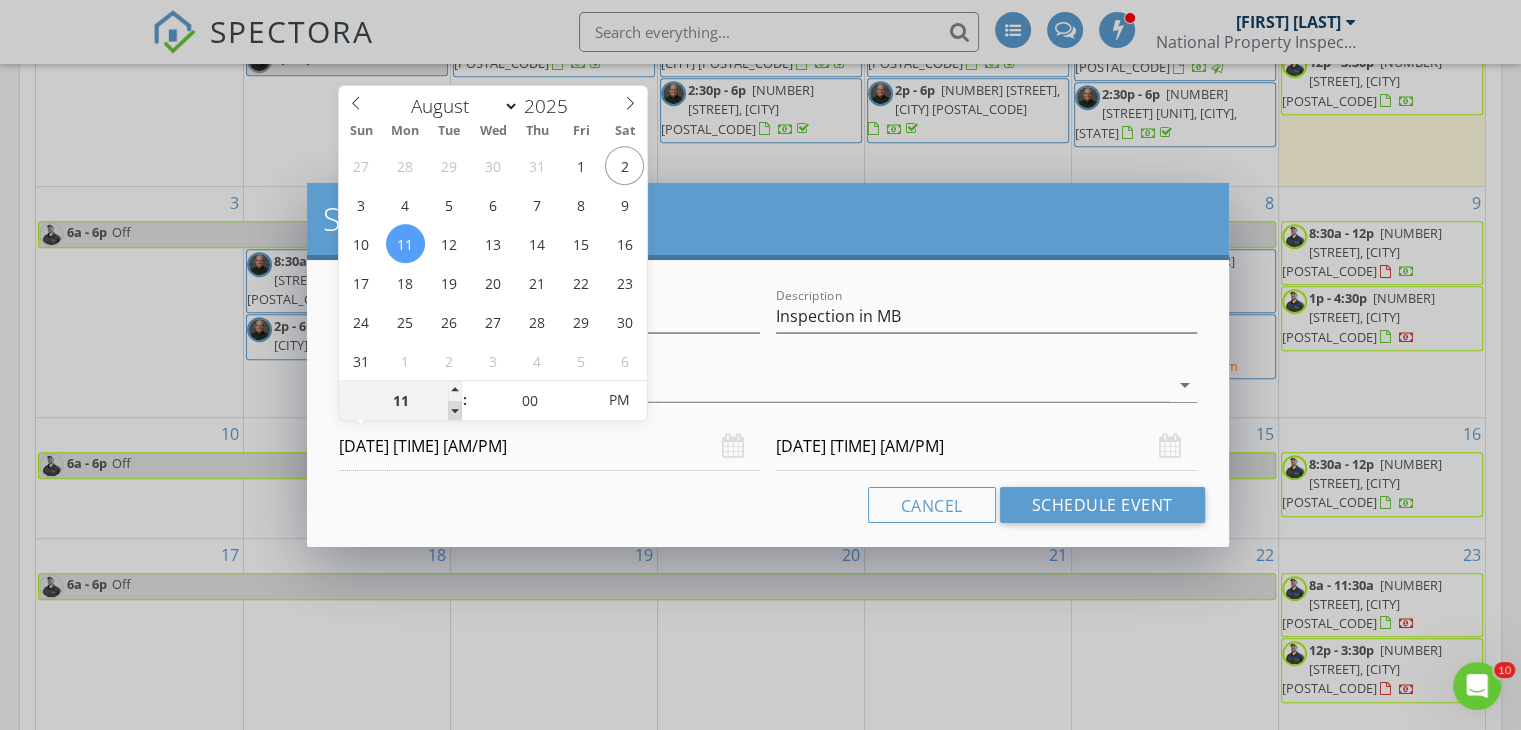 click at bounding box center (455, 411) 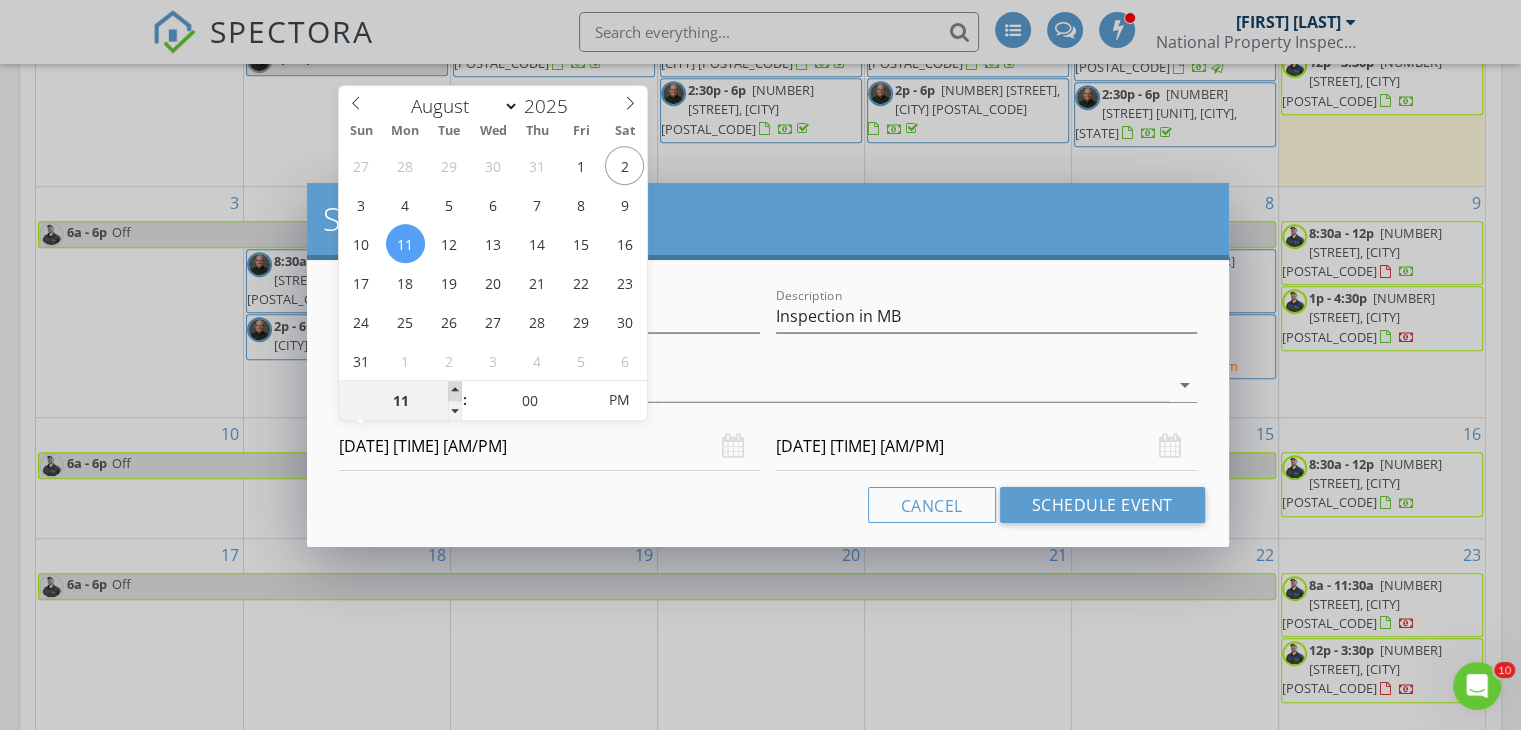 type on "12" 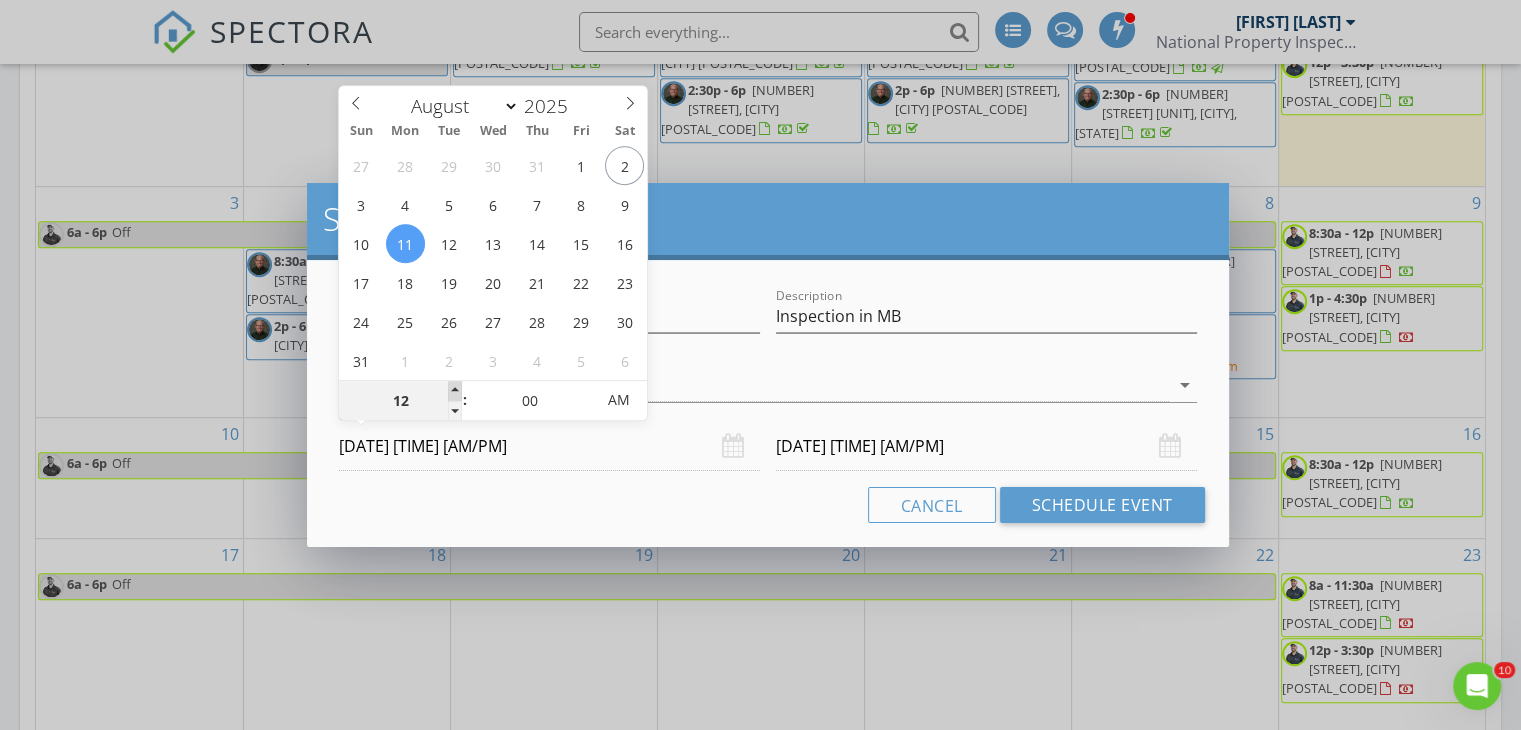 click at bounding box center (455, 391) 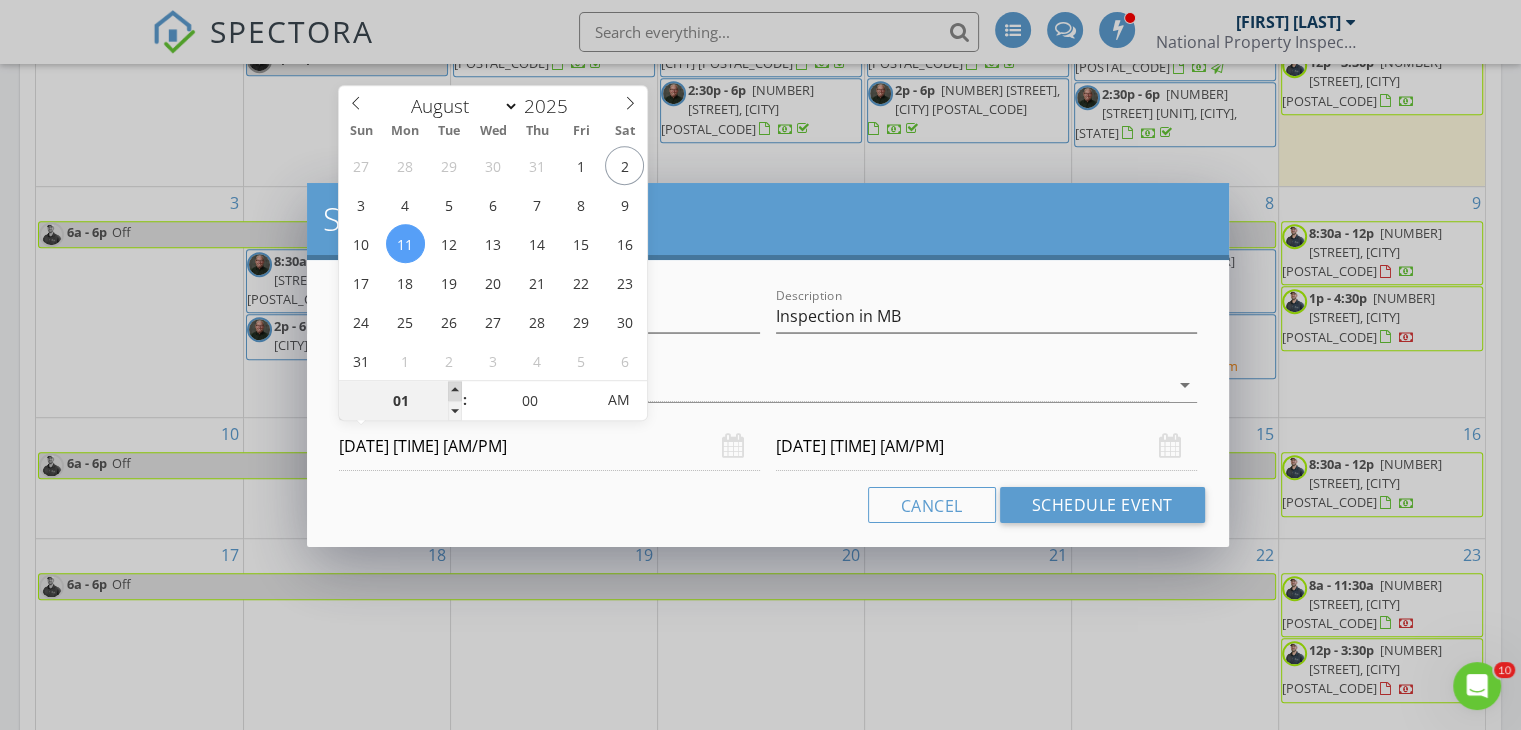 click at bounding box center (455, 391) 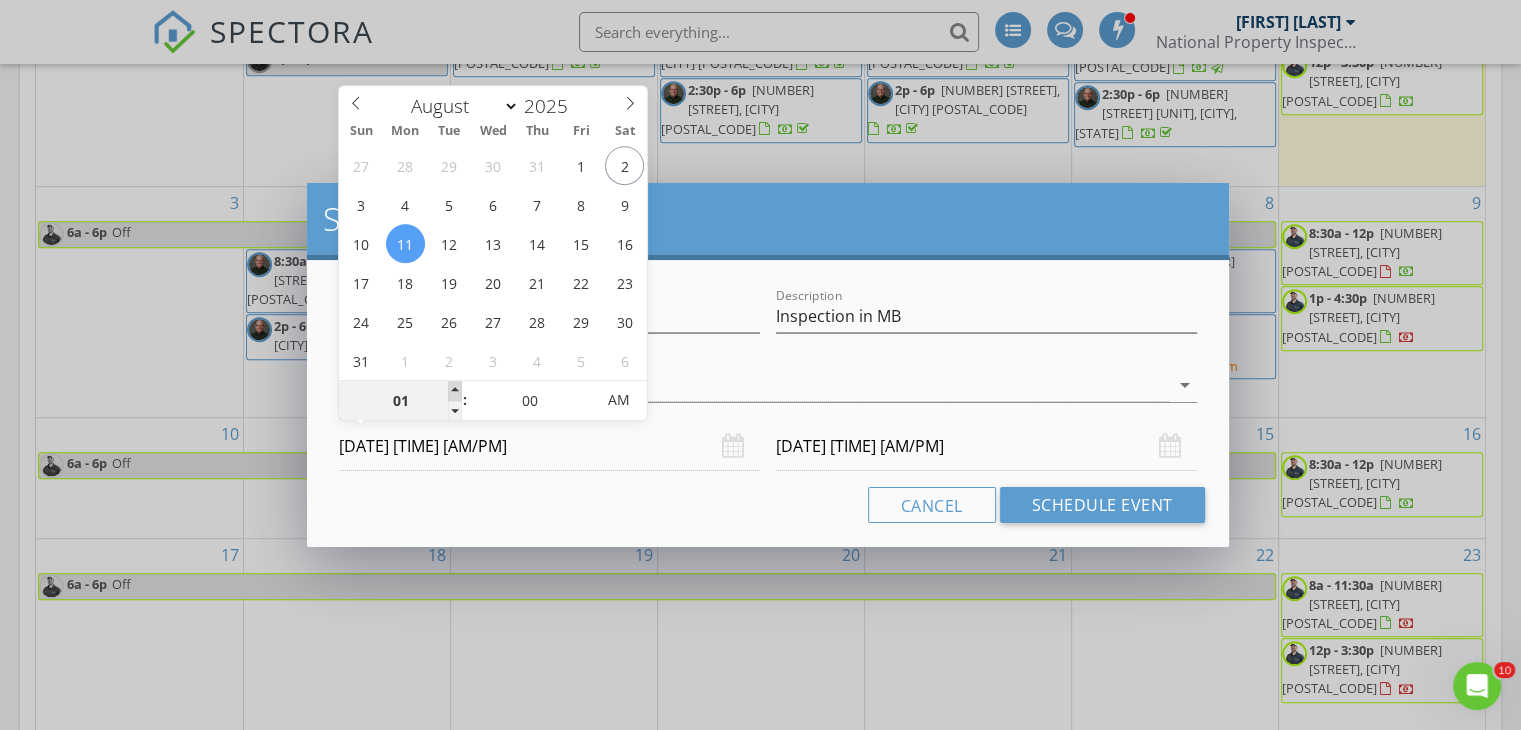 type on "08/12/2025 1:00 AM" 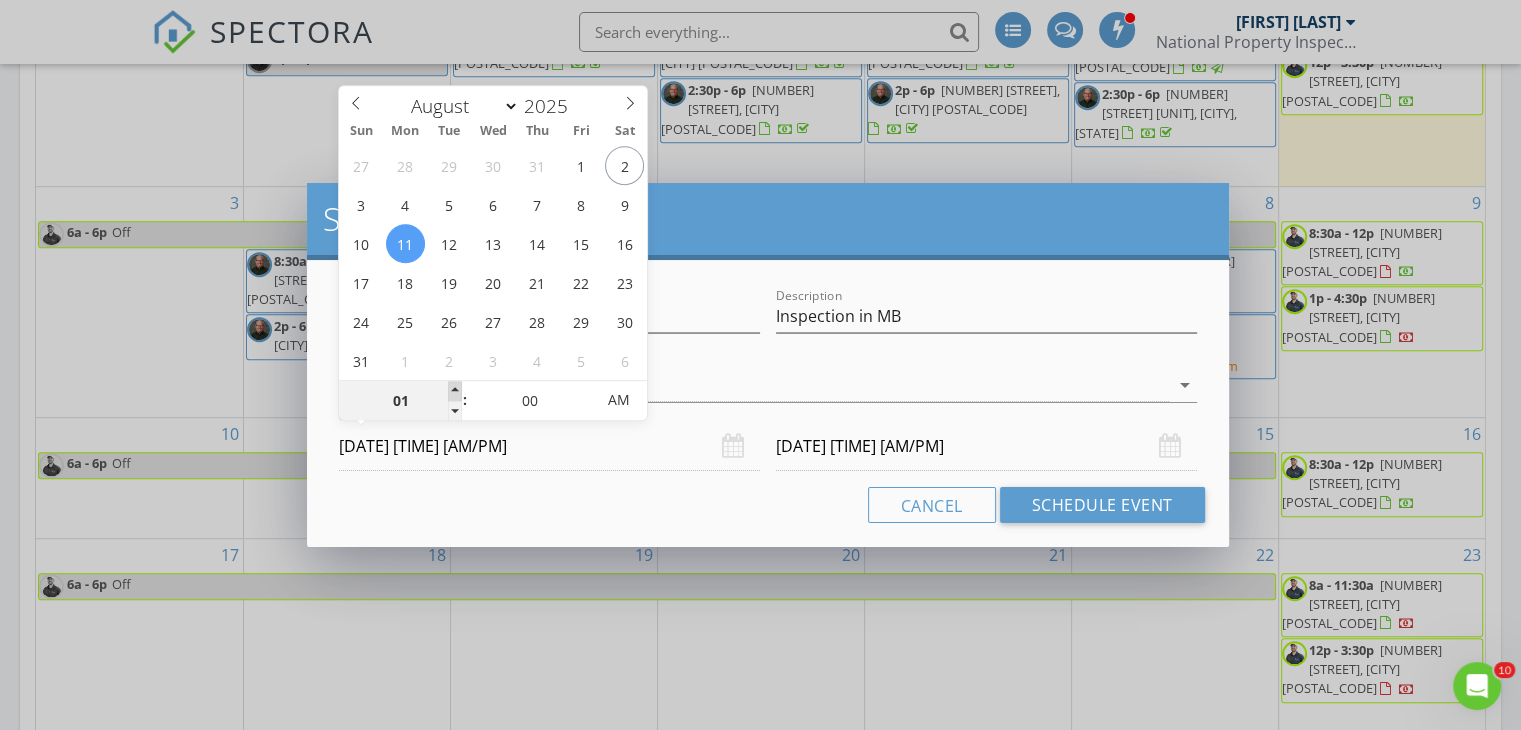 type on "02" 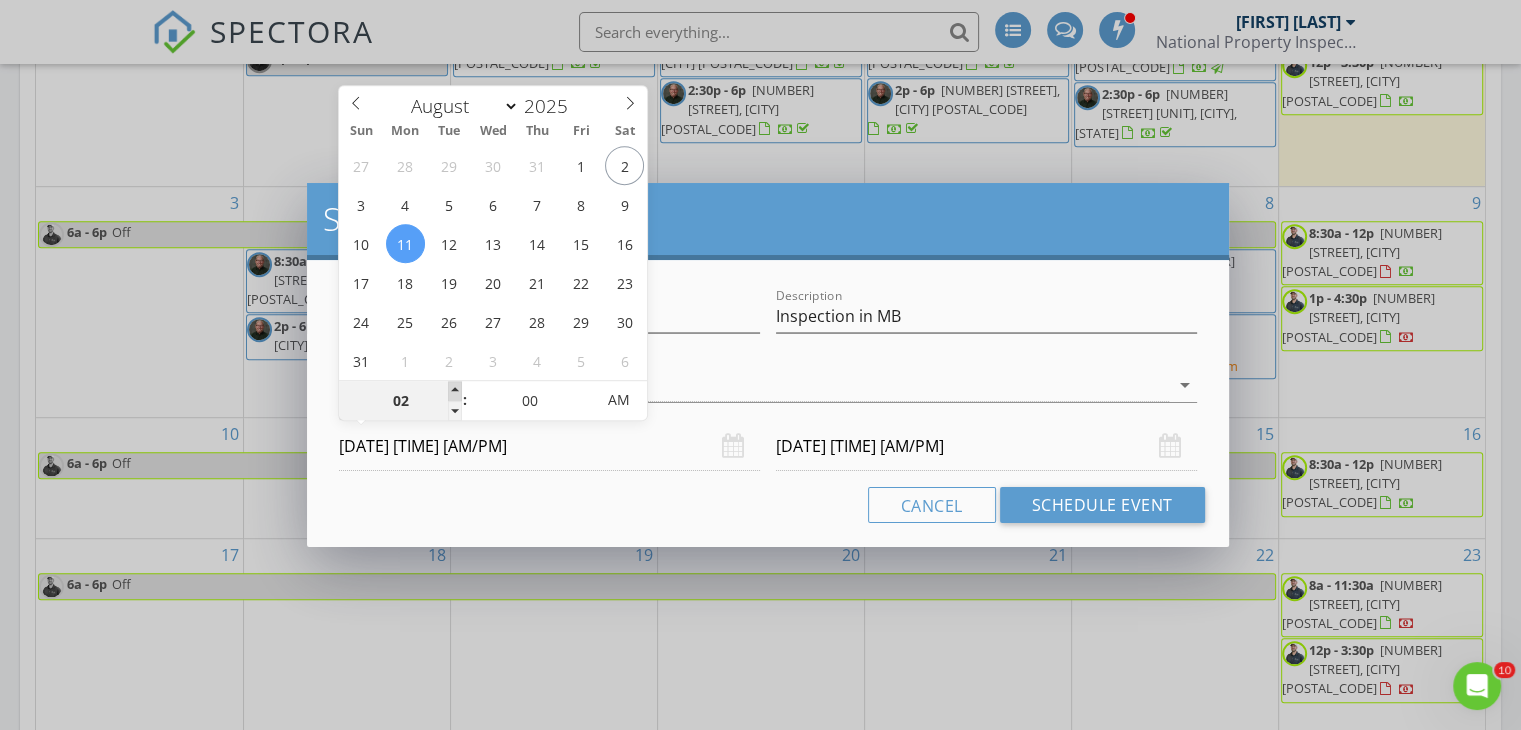 click at bounding box center [455, 391] 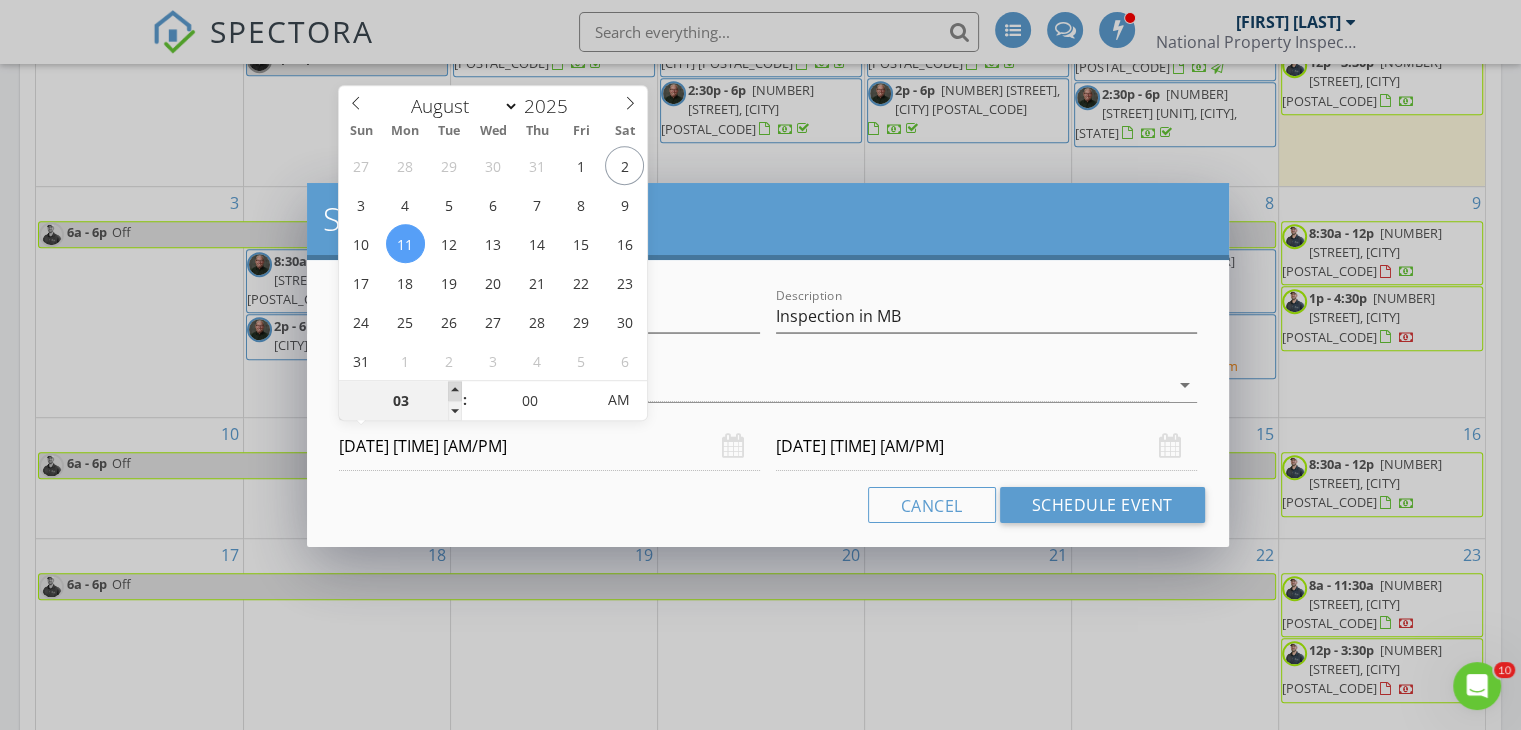 click at bounding box center (455, 391) 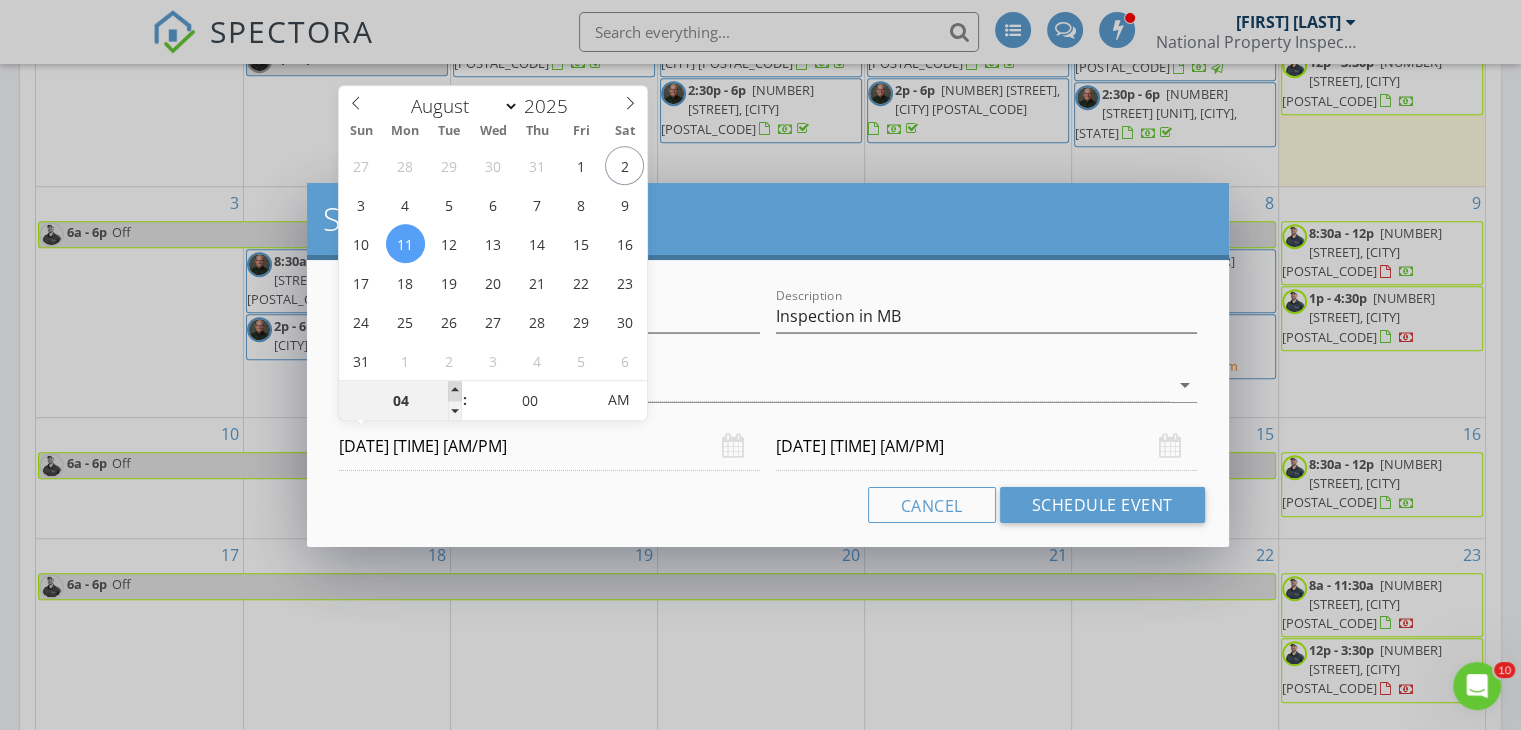 click at bounding box center (455, 391) 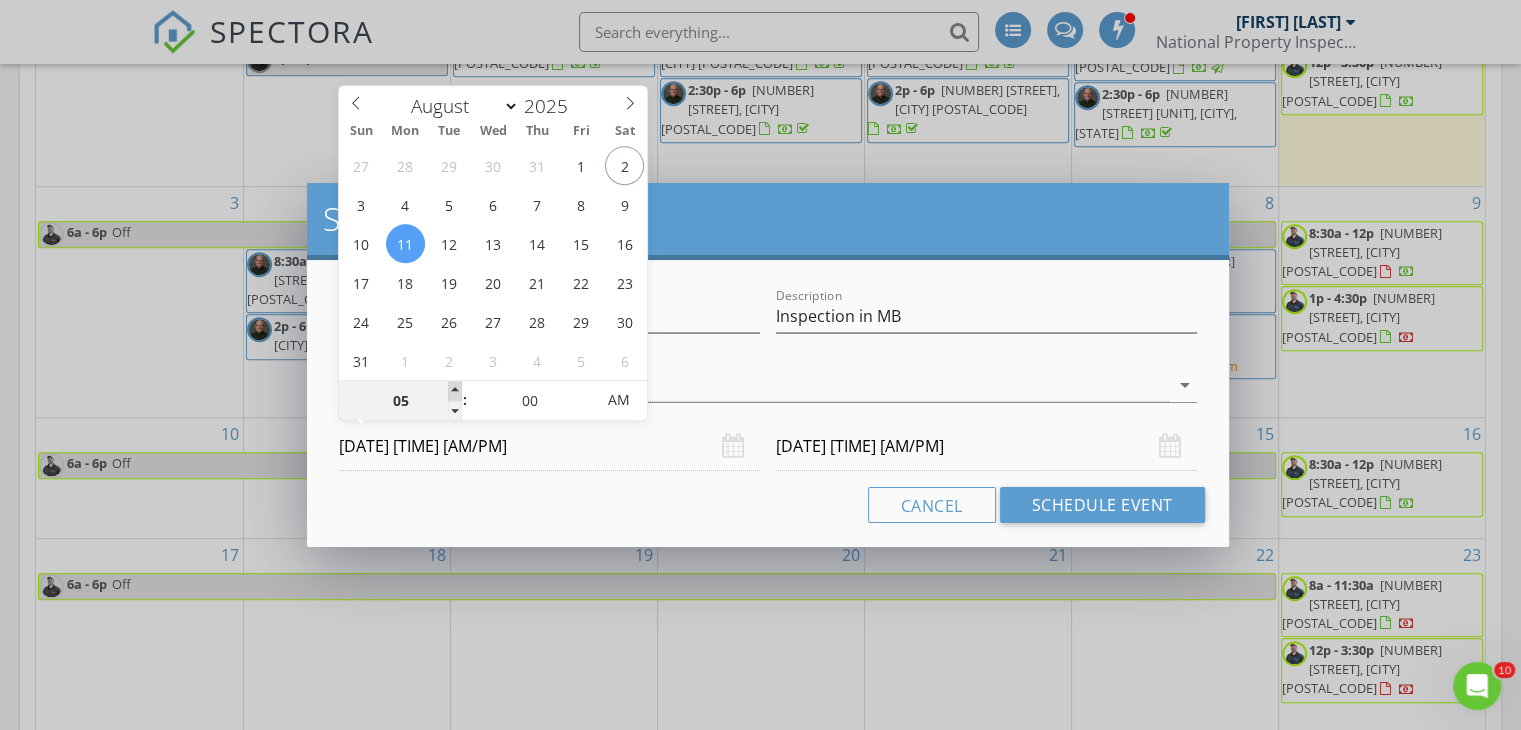 click at bounding box center (455, 391) 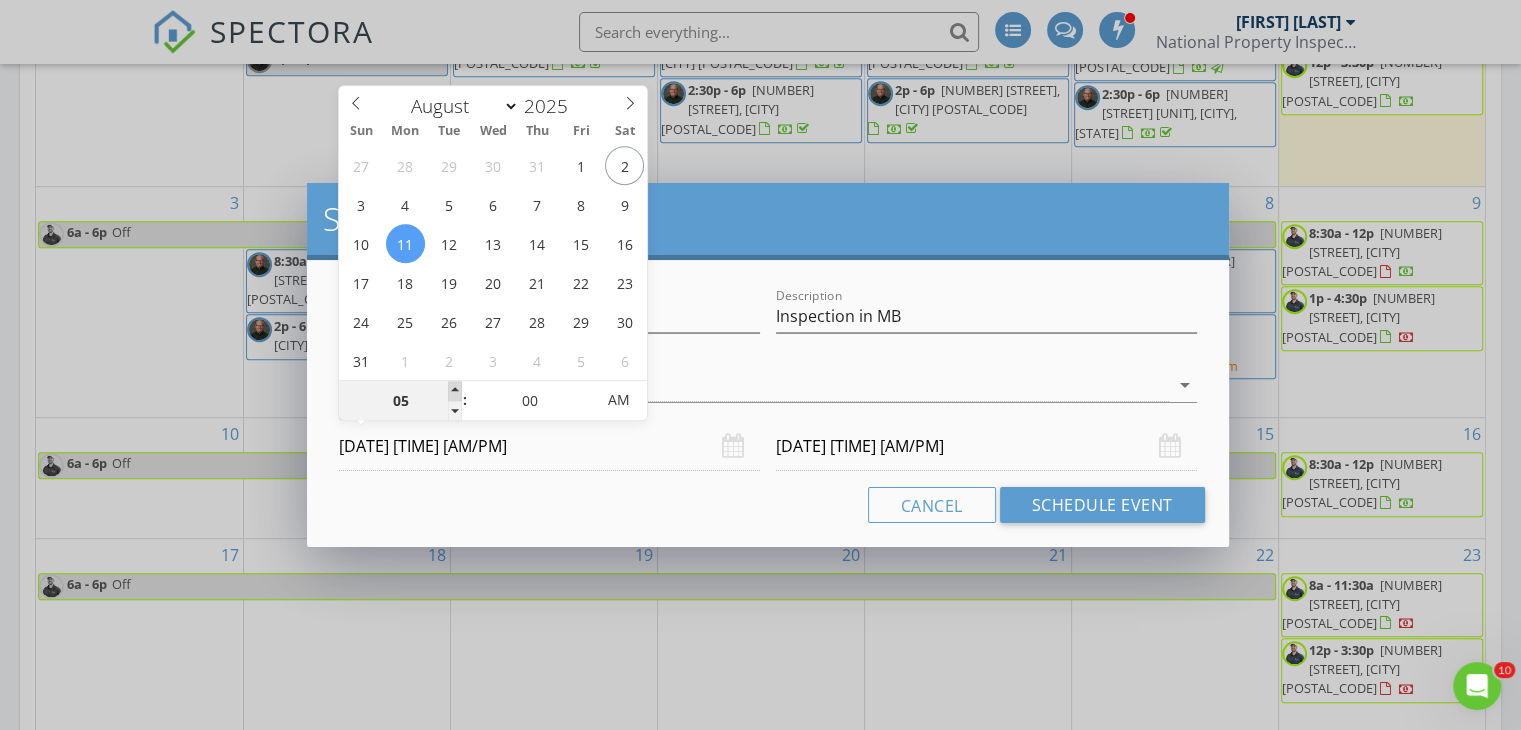 type on "08/12/2025 5:00 AM" 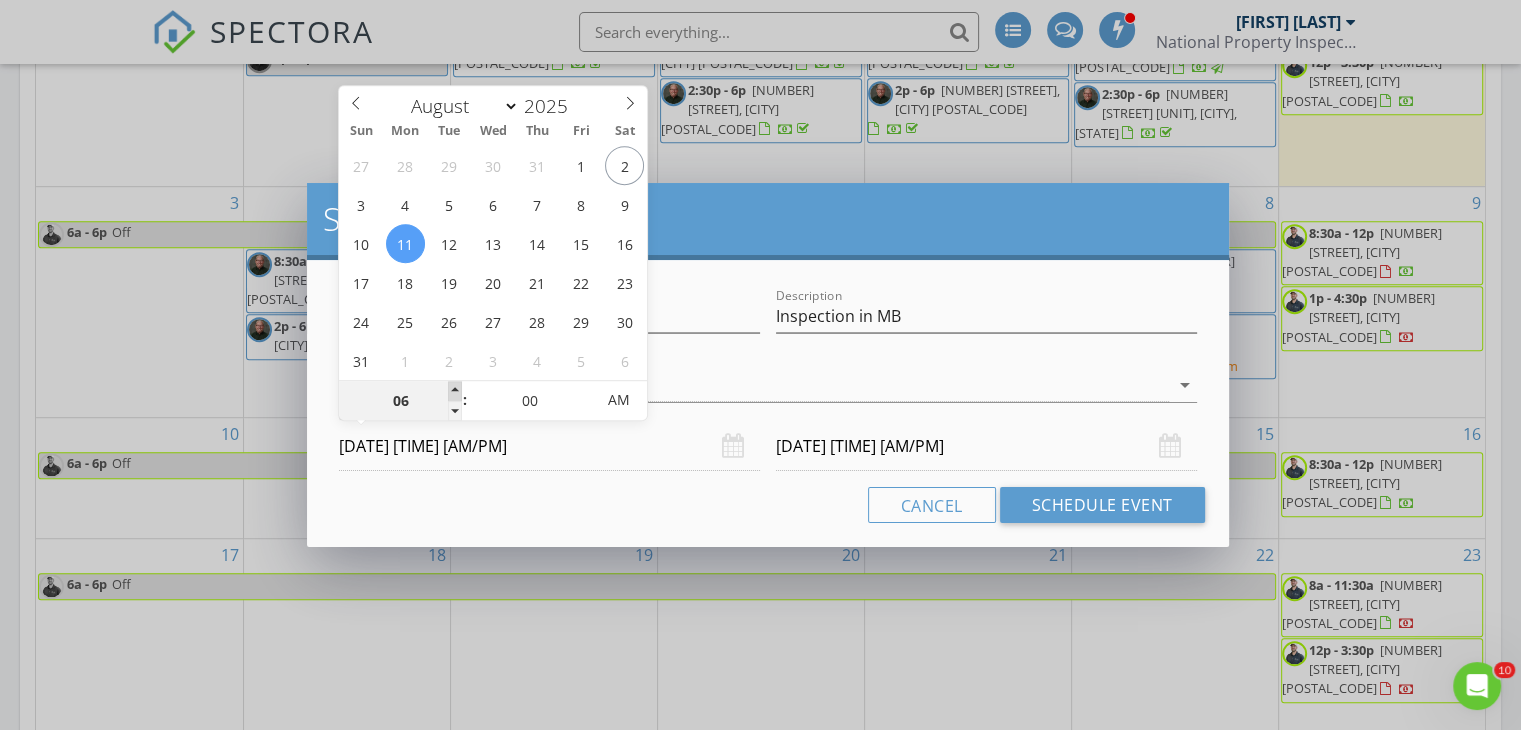 click at bounding box center (455, 391) 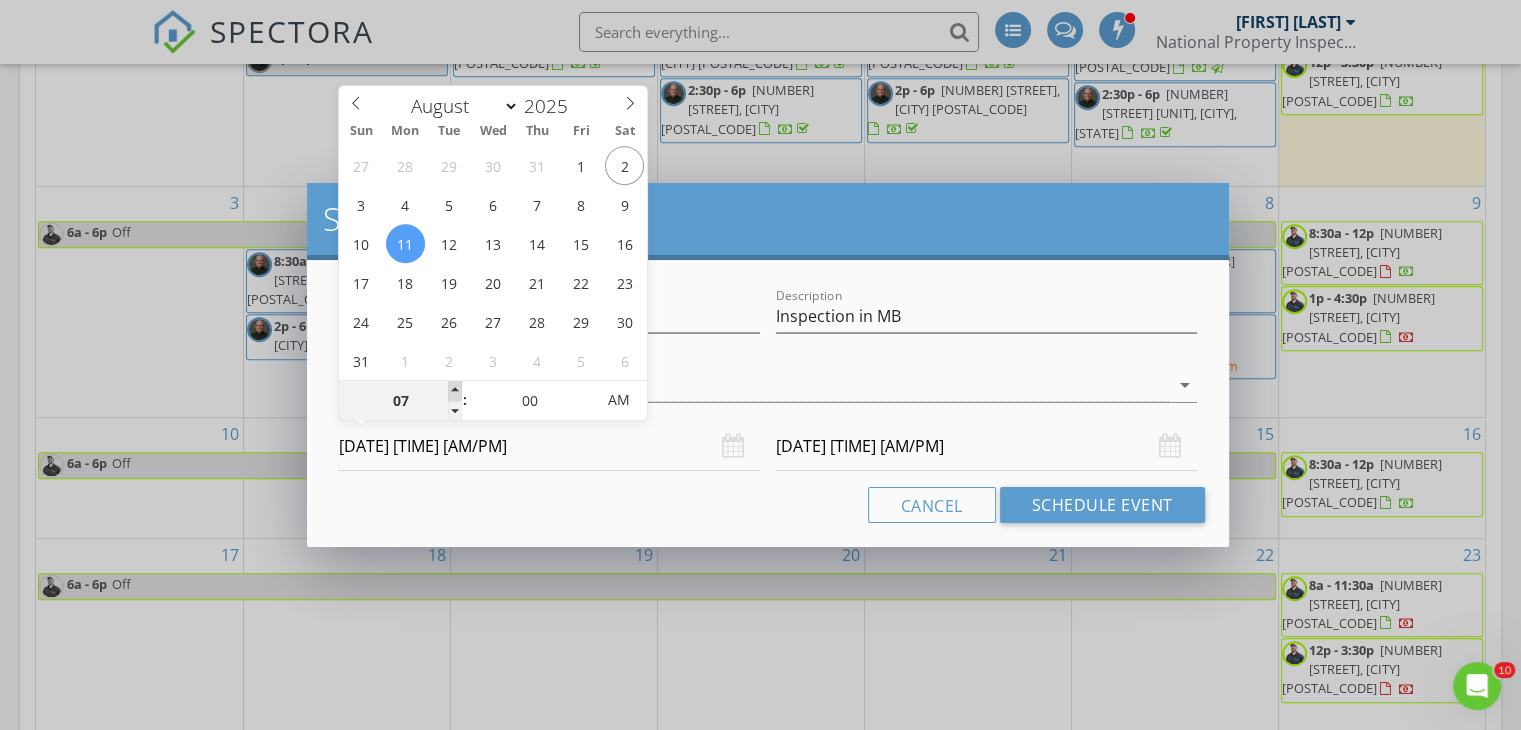 click at bounding box center (455, 391) 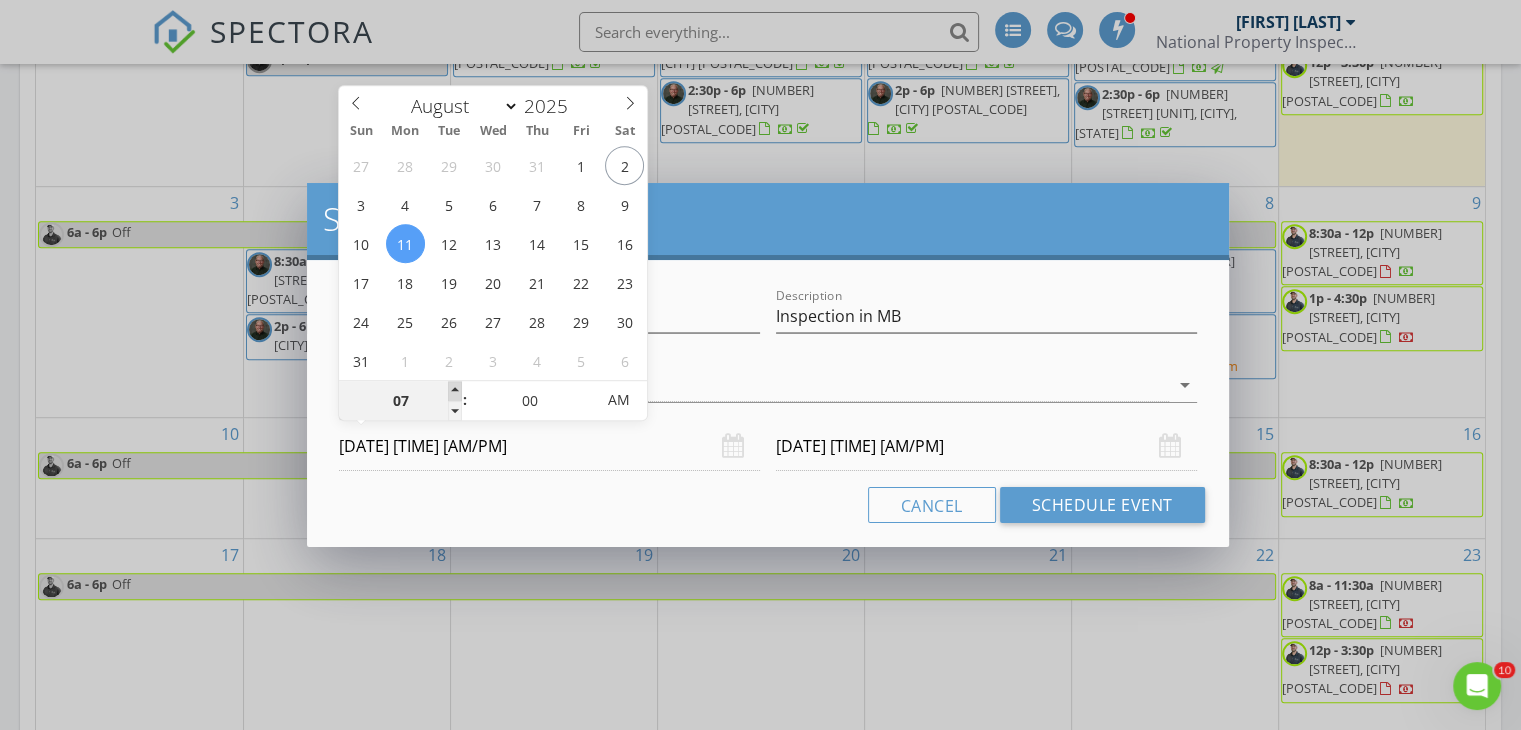 type on "08/12/2025 7:00 AM" 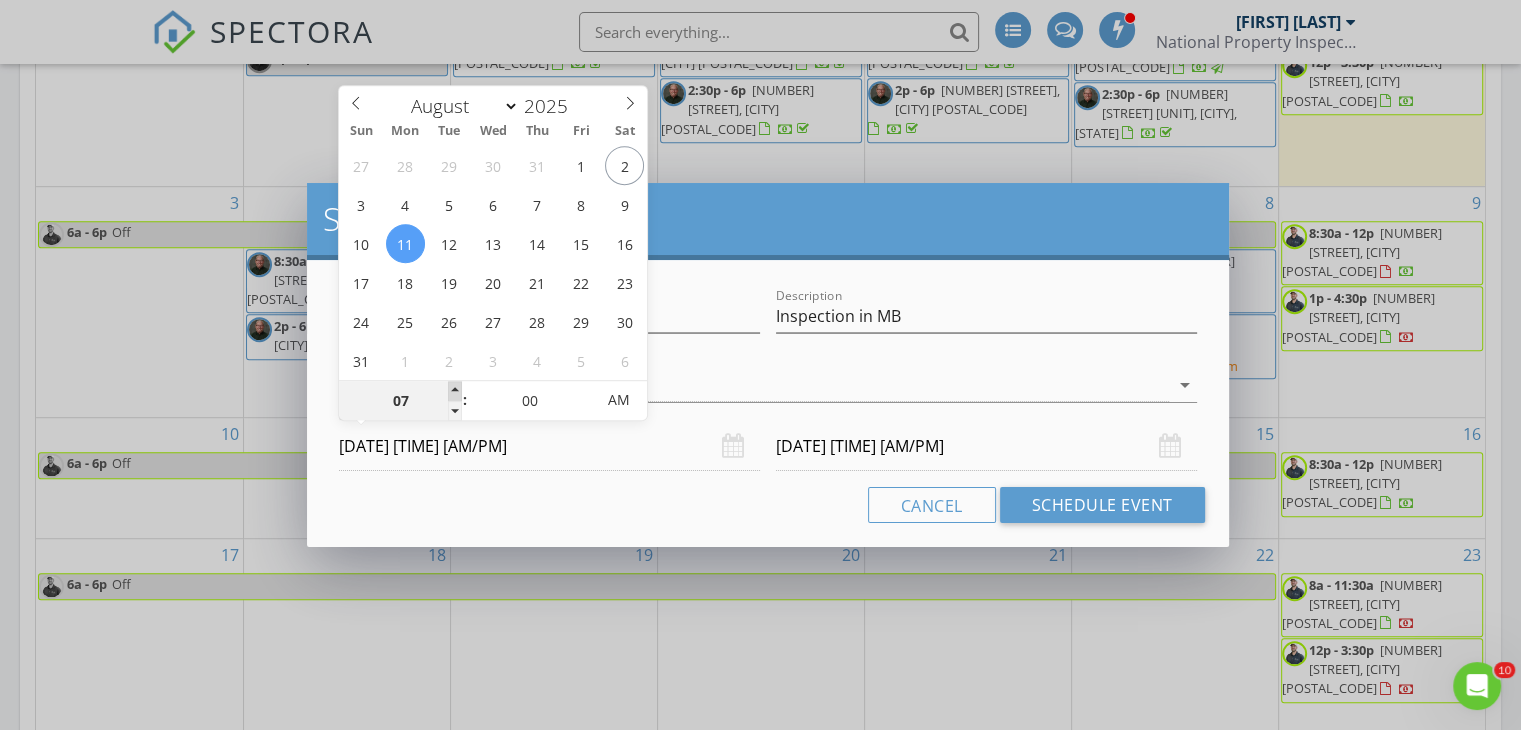 type on "08" 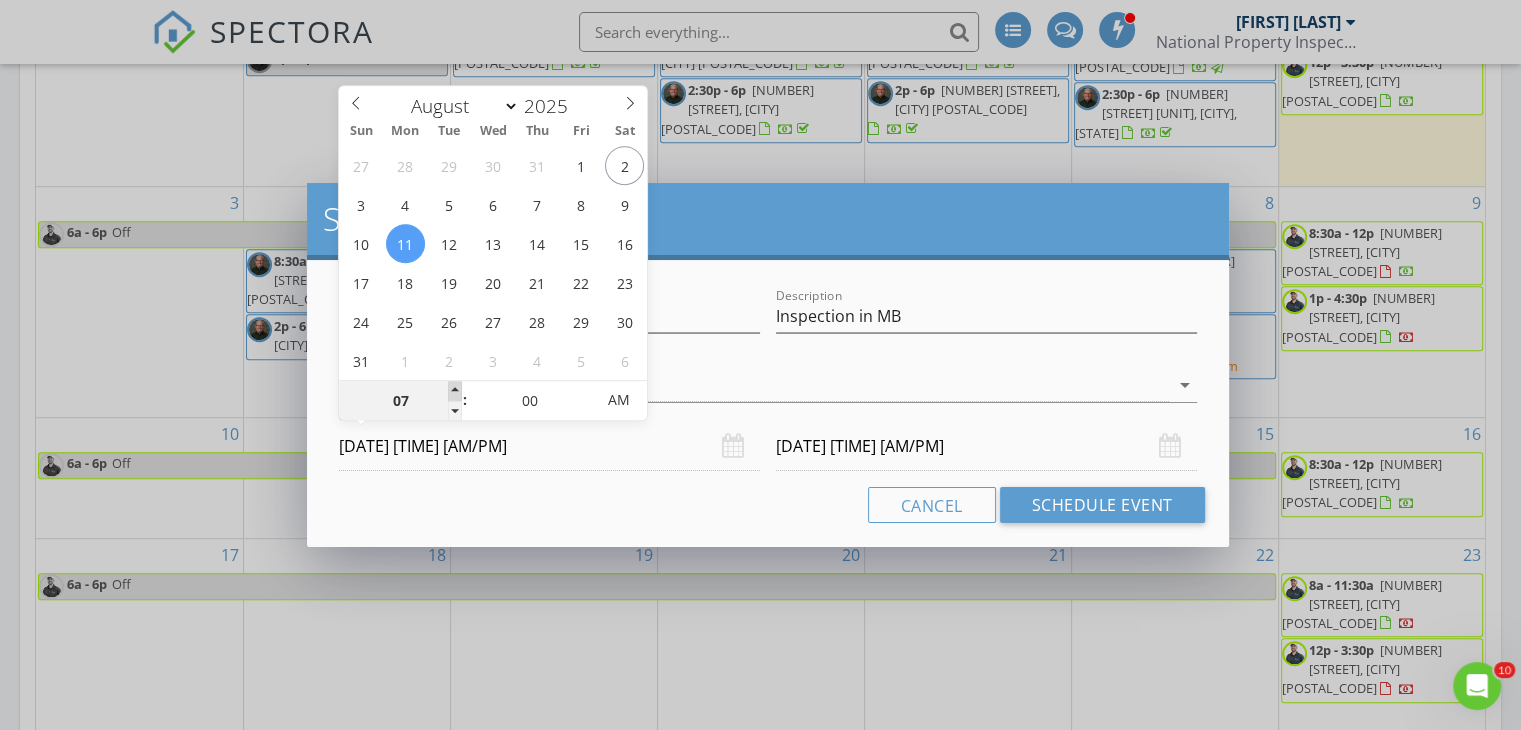 type on "08/11/2025 8:00 AM" 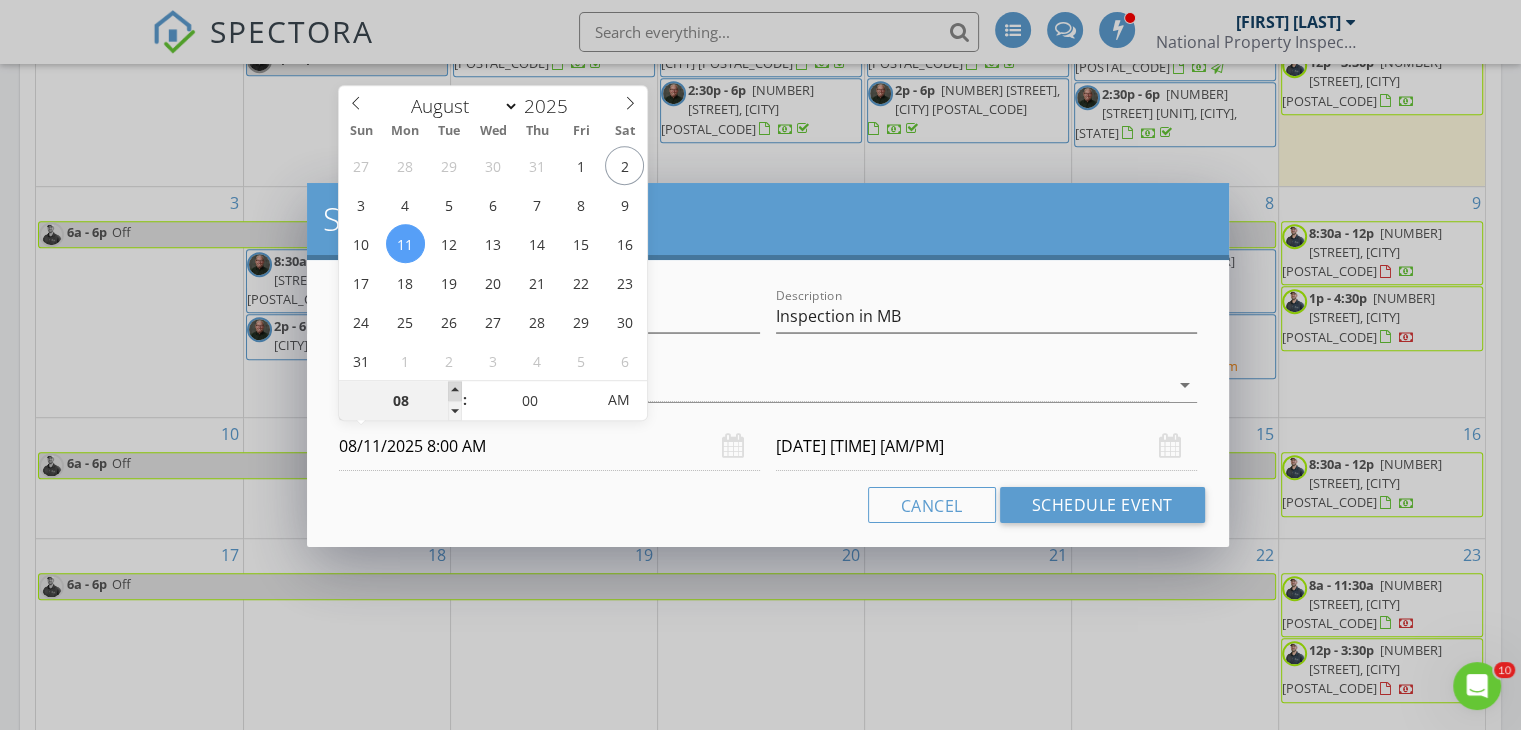 click at bounding box center [455, 391] 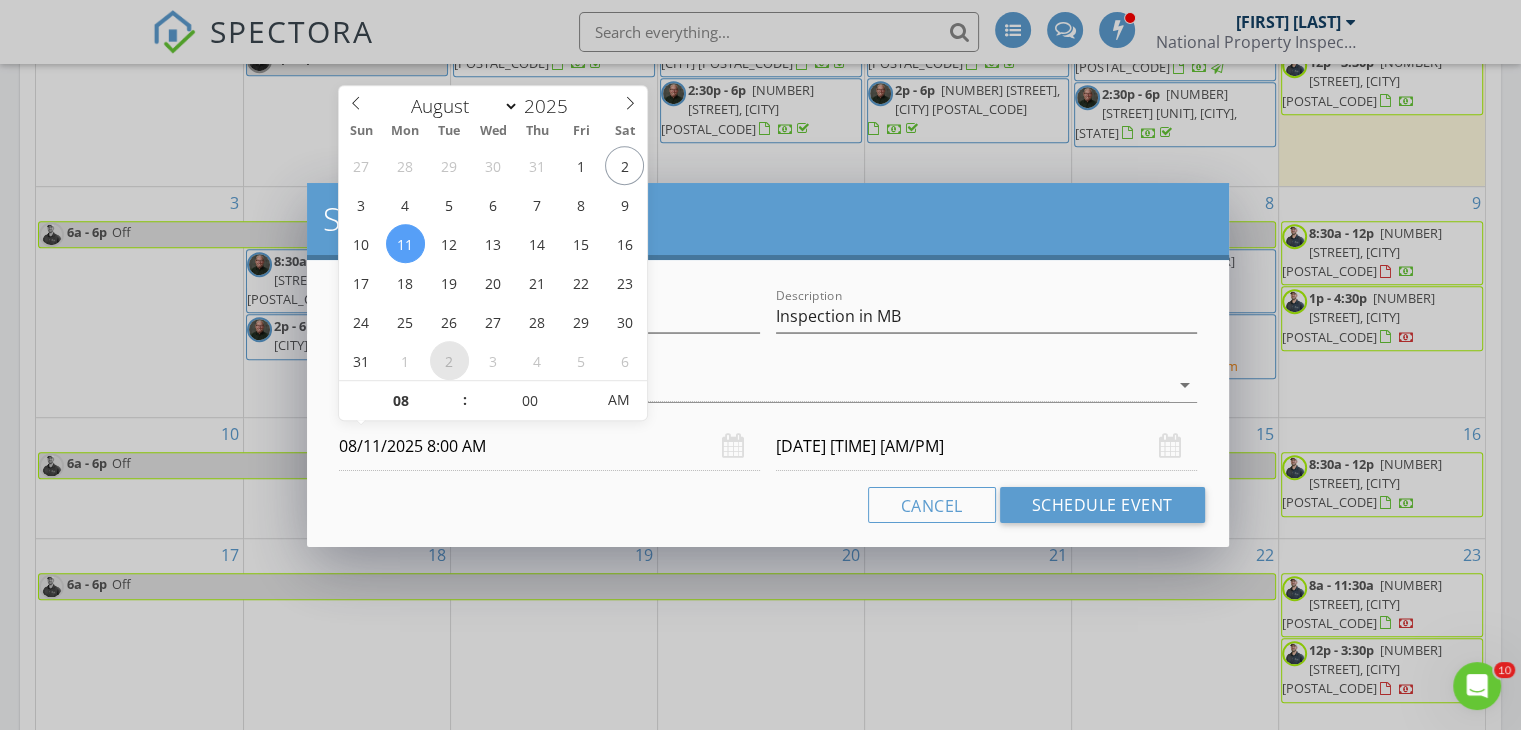 type on "08/12/2025 8:00 AM" 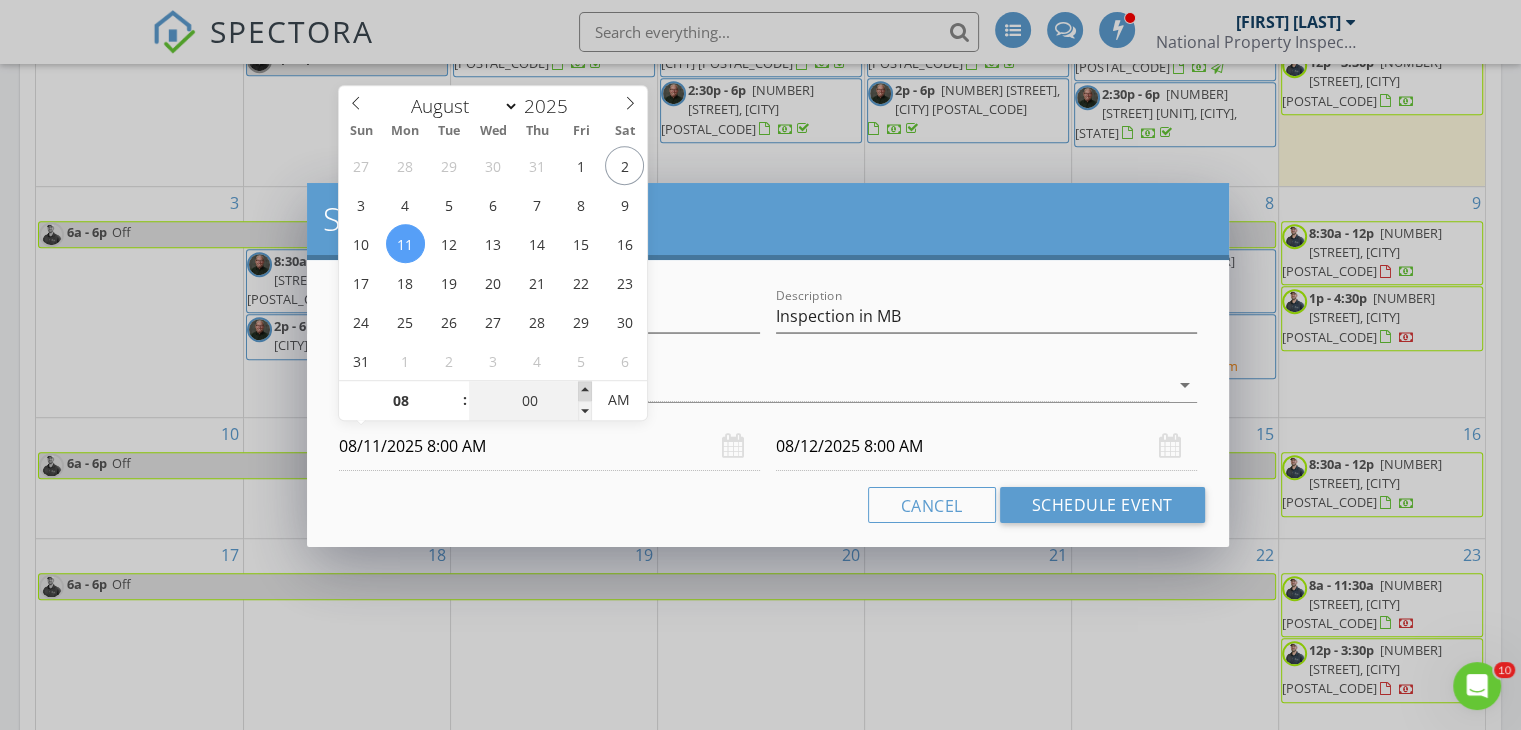 type on "05" 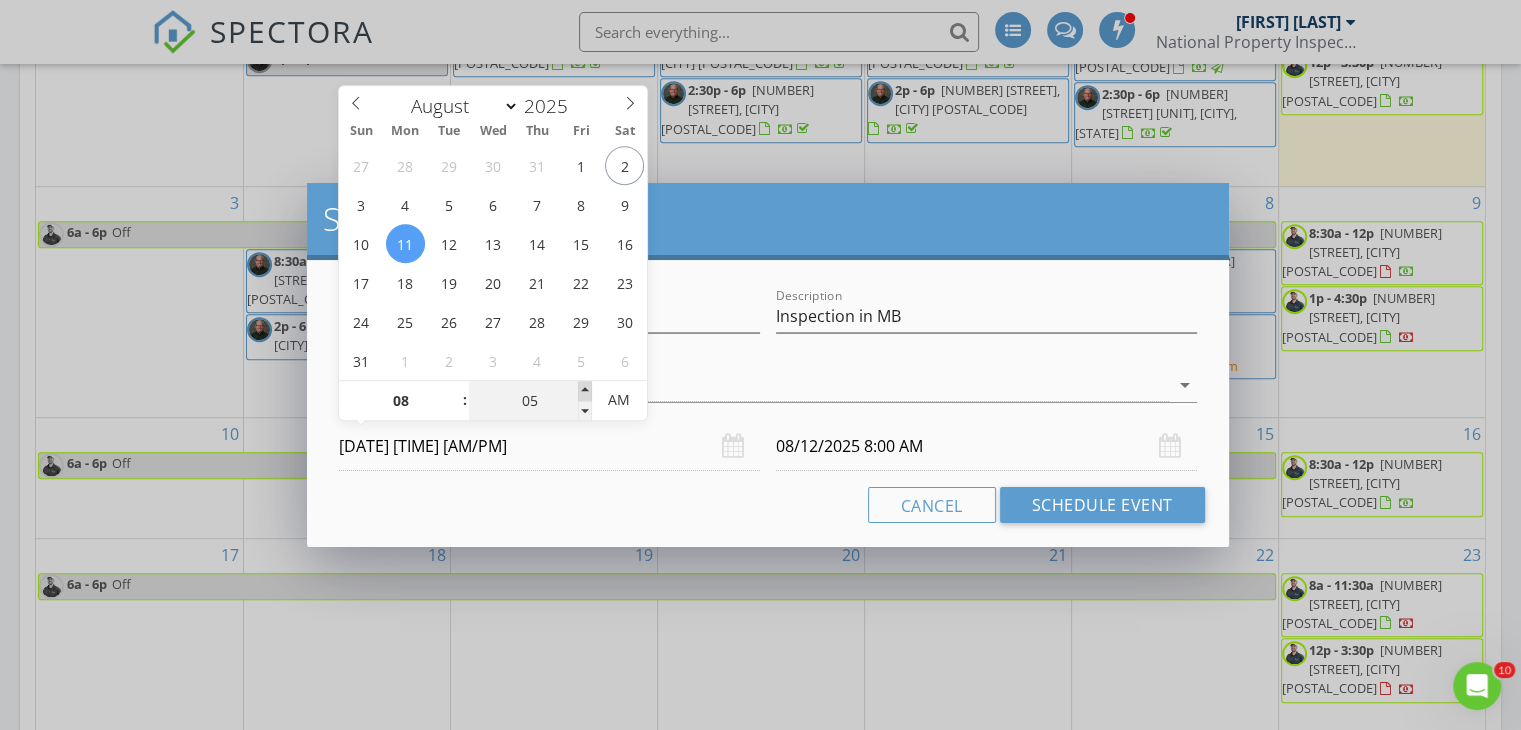 click at bounding box center (585, 391) 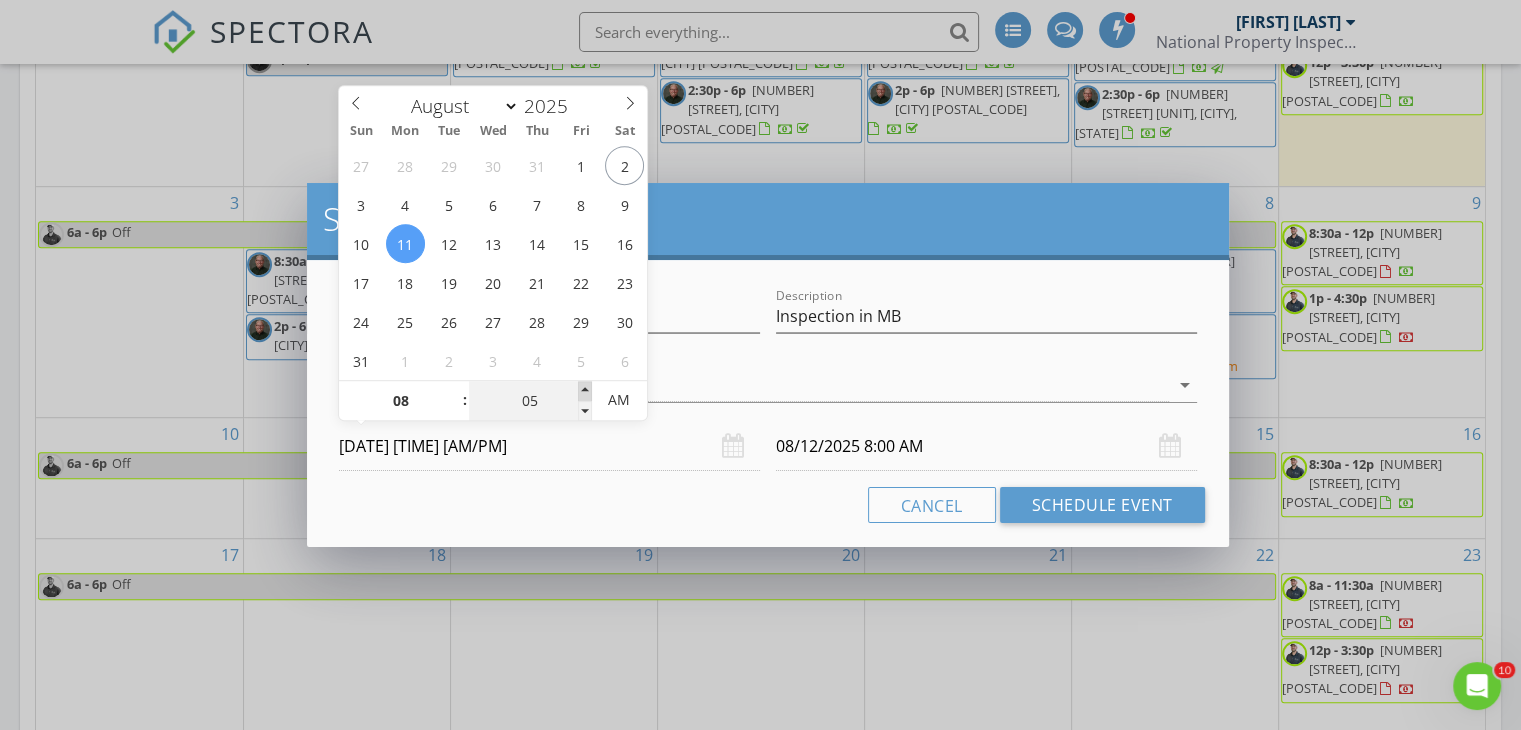 type on "10" 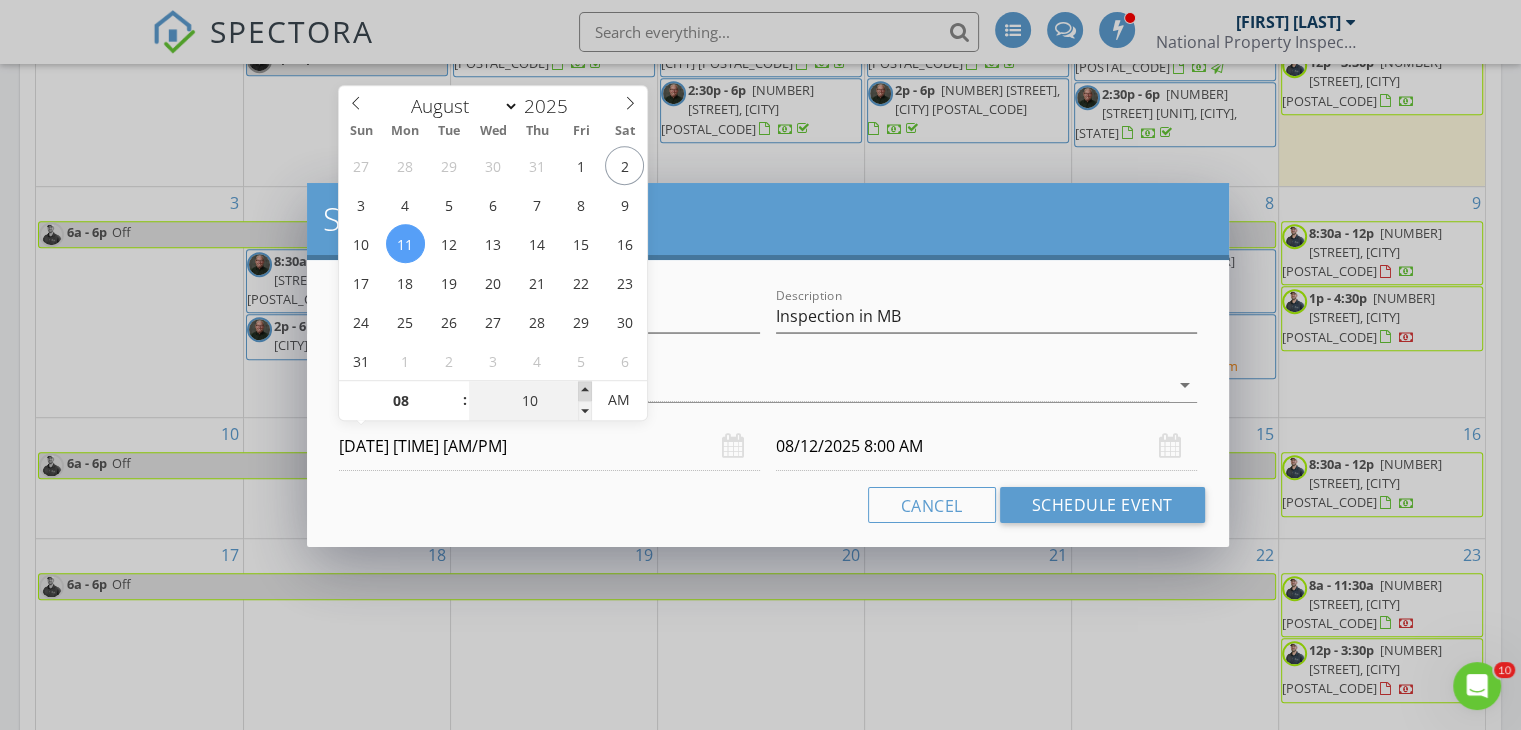 click at bounding box center [585, 391] 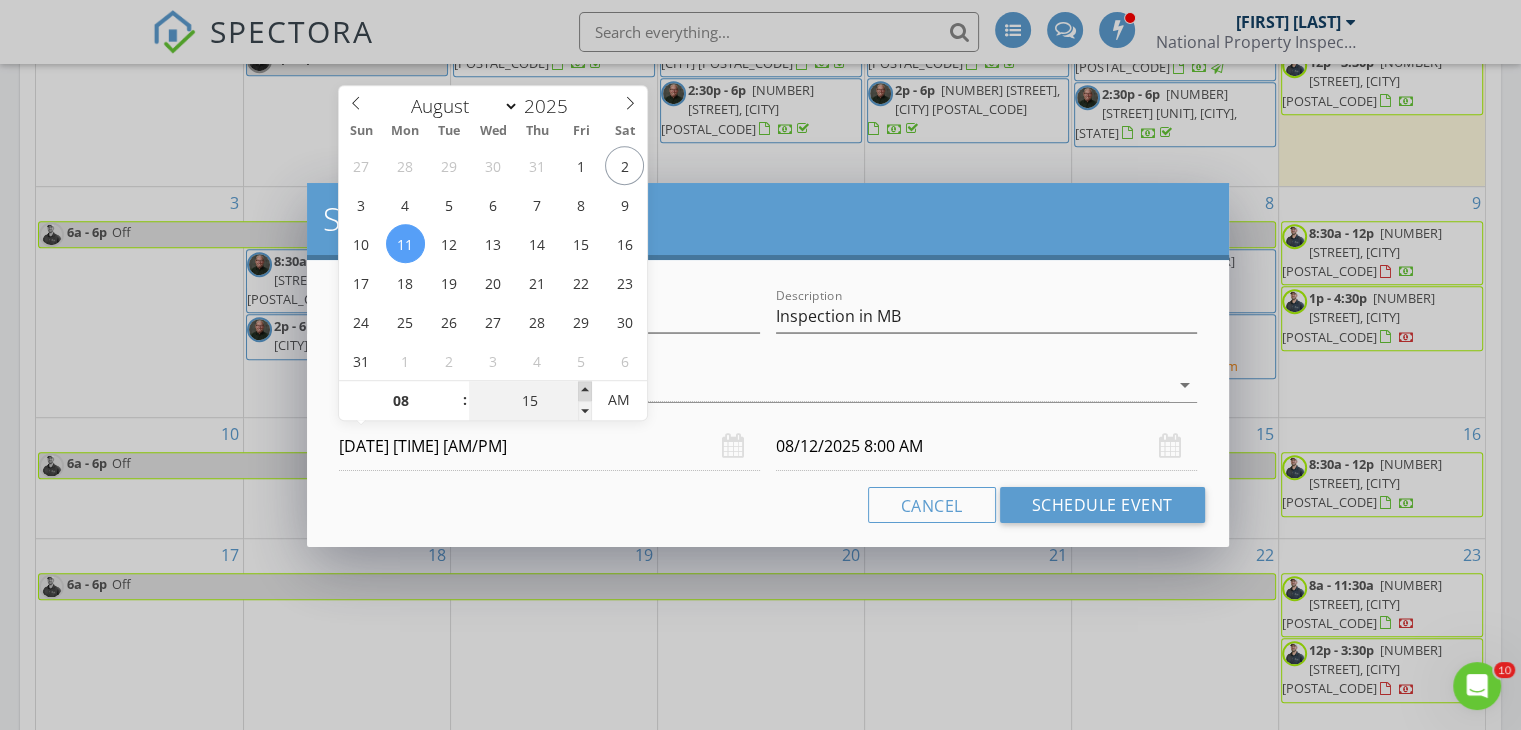 click at bounding box center [585, 391] 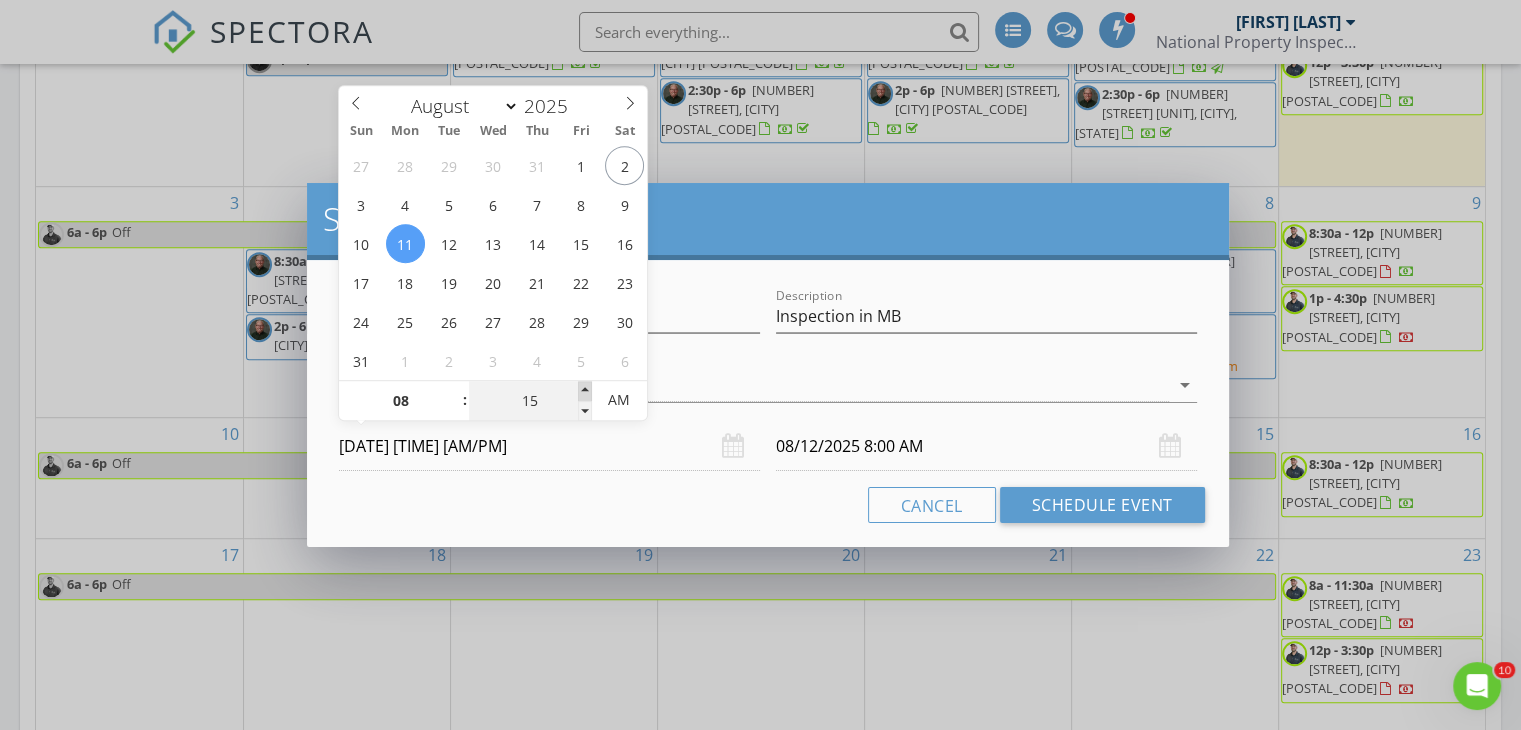type on "20" 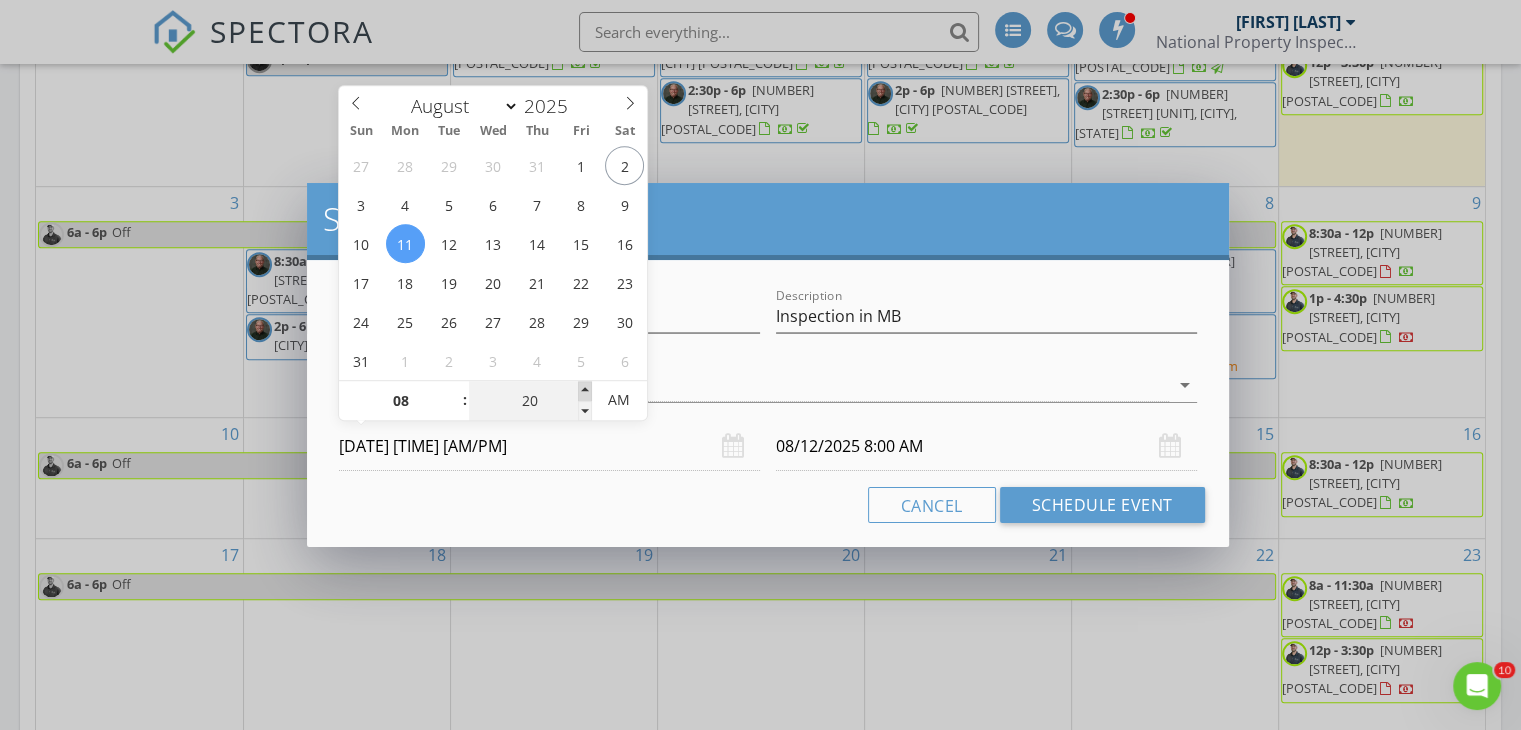 click at bounding box center (585, 391) 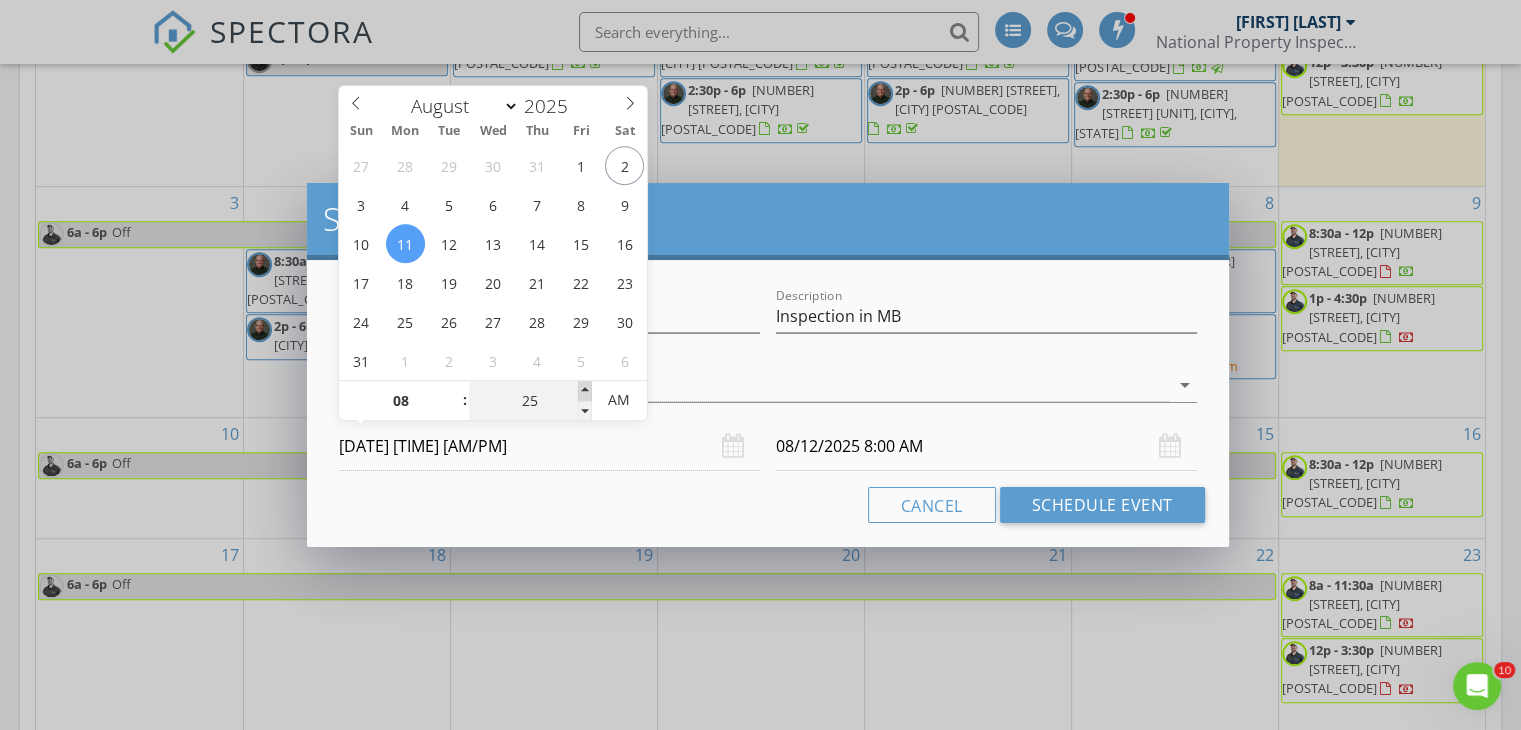 click at bounding box center [585, 391] 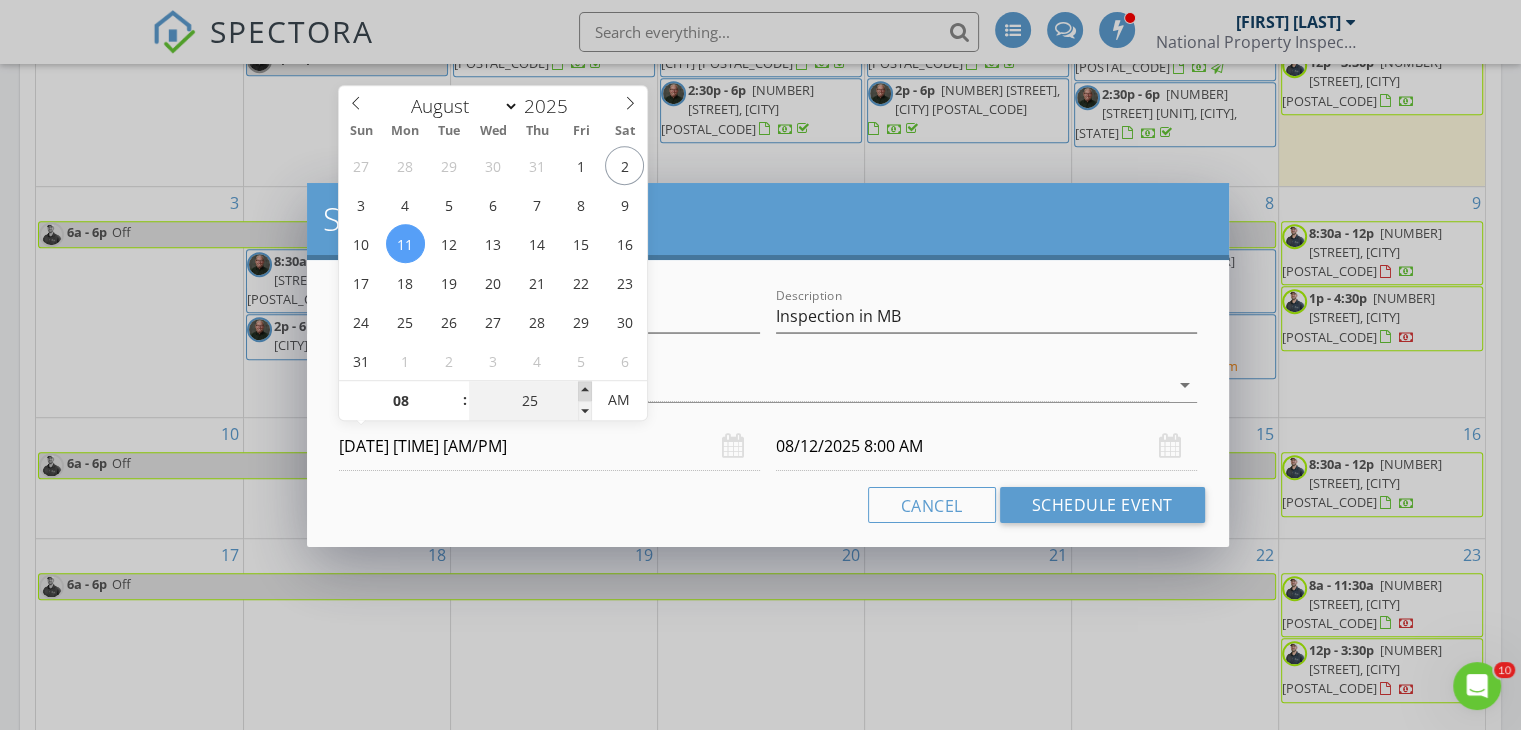 type on "08/12/2025 8:25 AM" 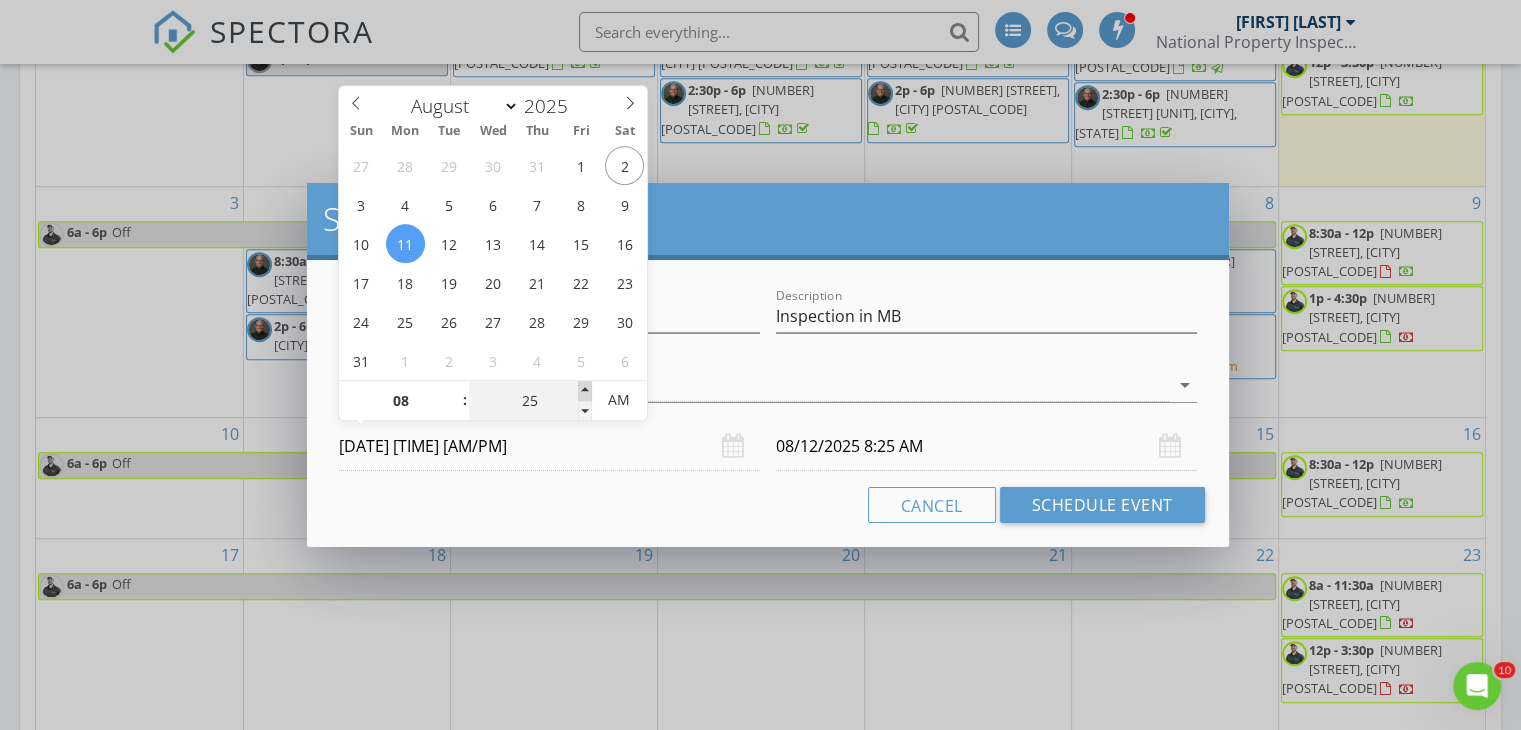 type on "30" 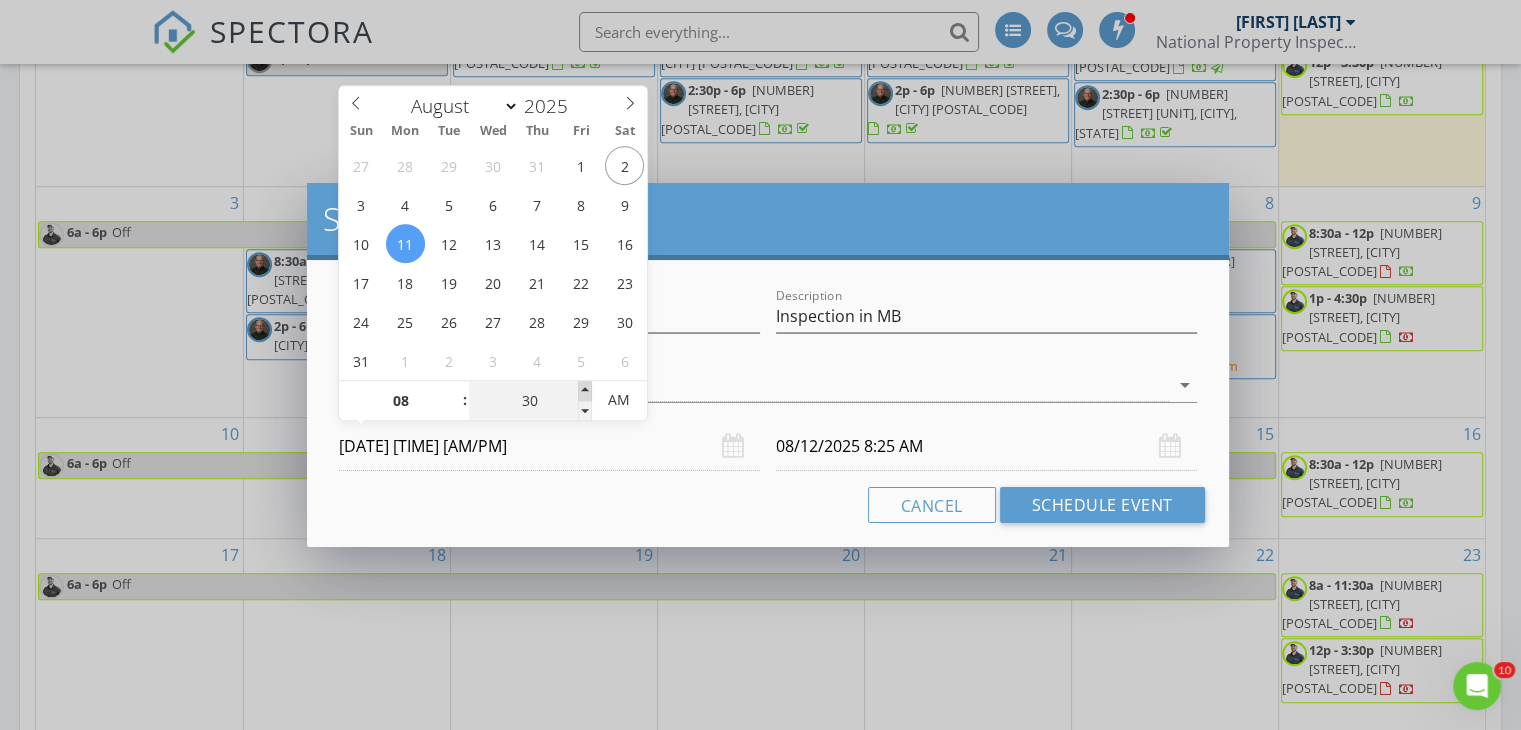 click at bounding box center [585, 391] 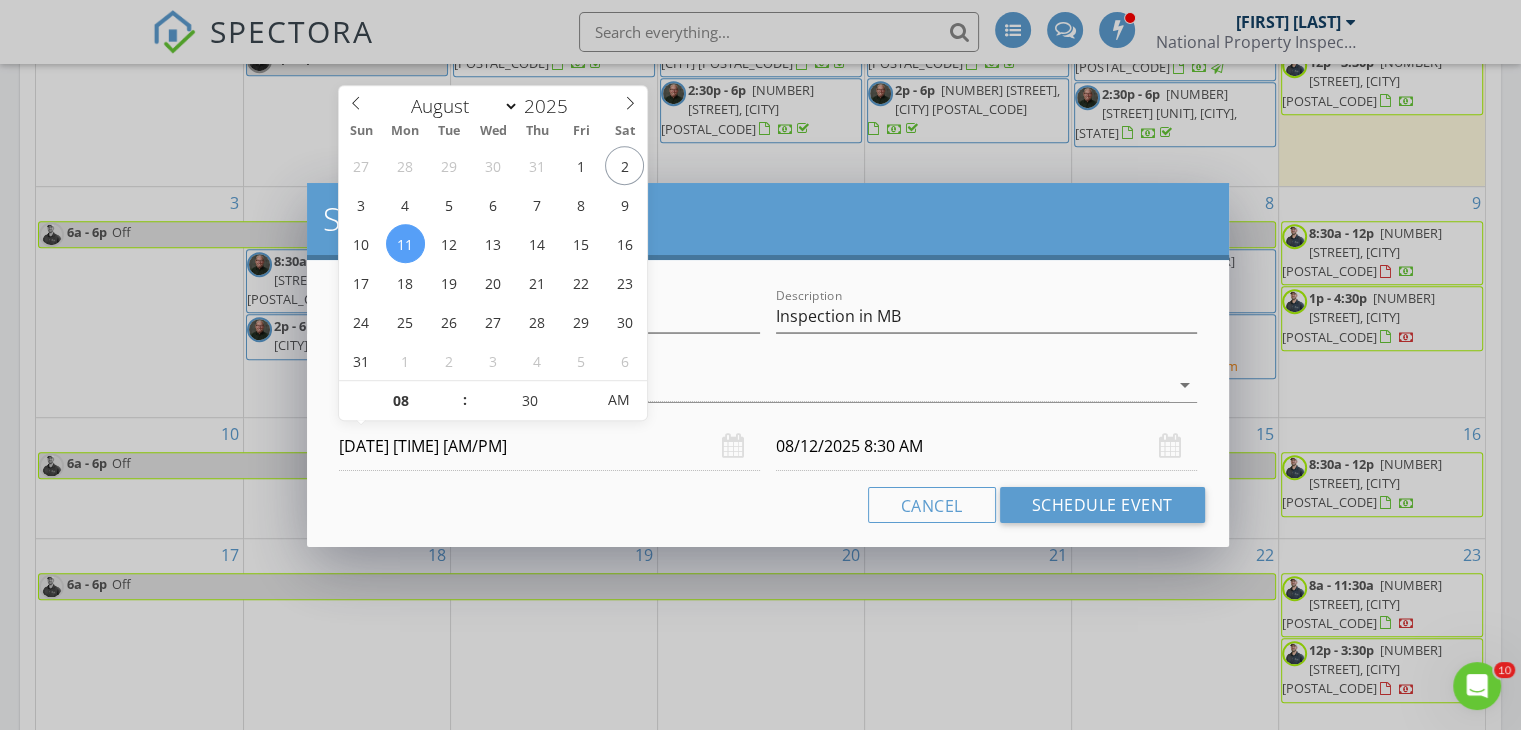 click on "Name Off   Description Inspection in MB     check_box   Mike Mankin   check_box_outline_blank   Brian King   Mike Mankin arrow_drop_down   08/11/2025 8:30 AM   08/12/2025 8:30 AM         Cancel   Schedule Event" at bounding box center (768, 403) 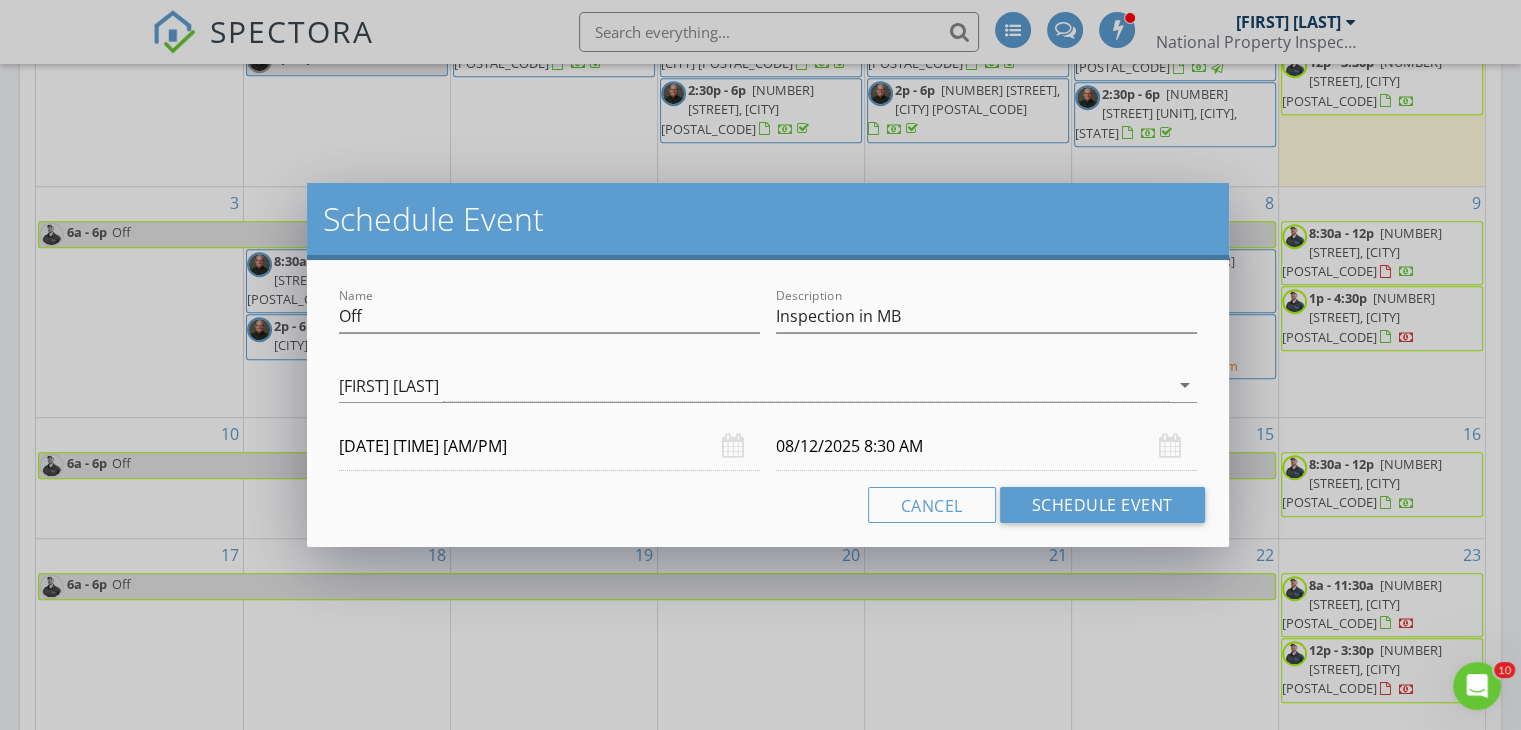 click on "08/12/2025 8:30 AM" at bounding box center (986, 446) 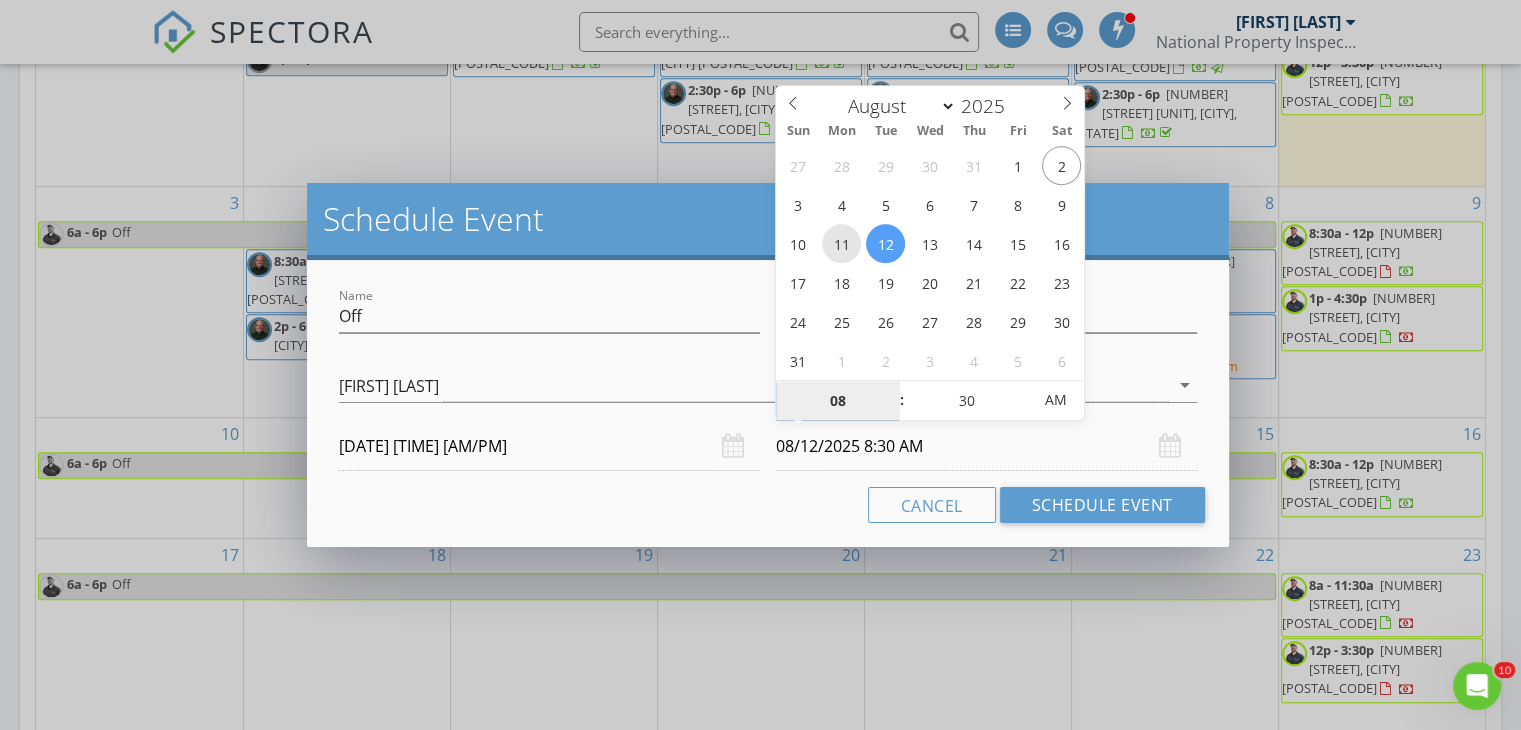 type on "08/11/2025 8:30 AM" 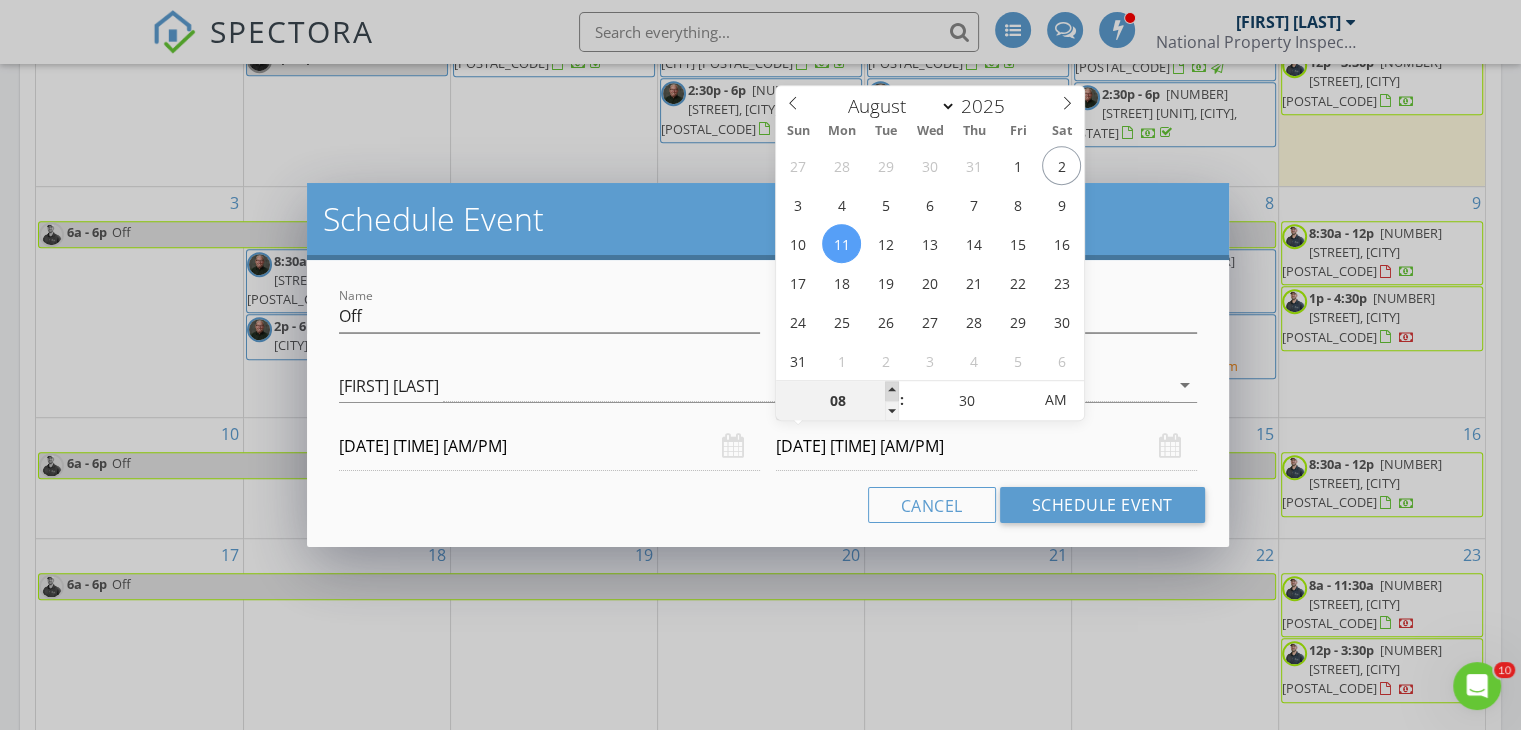 type on "09" 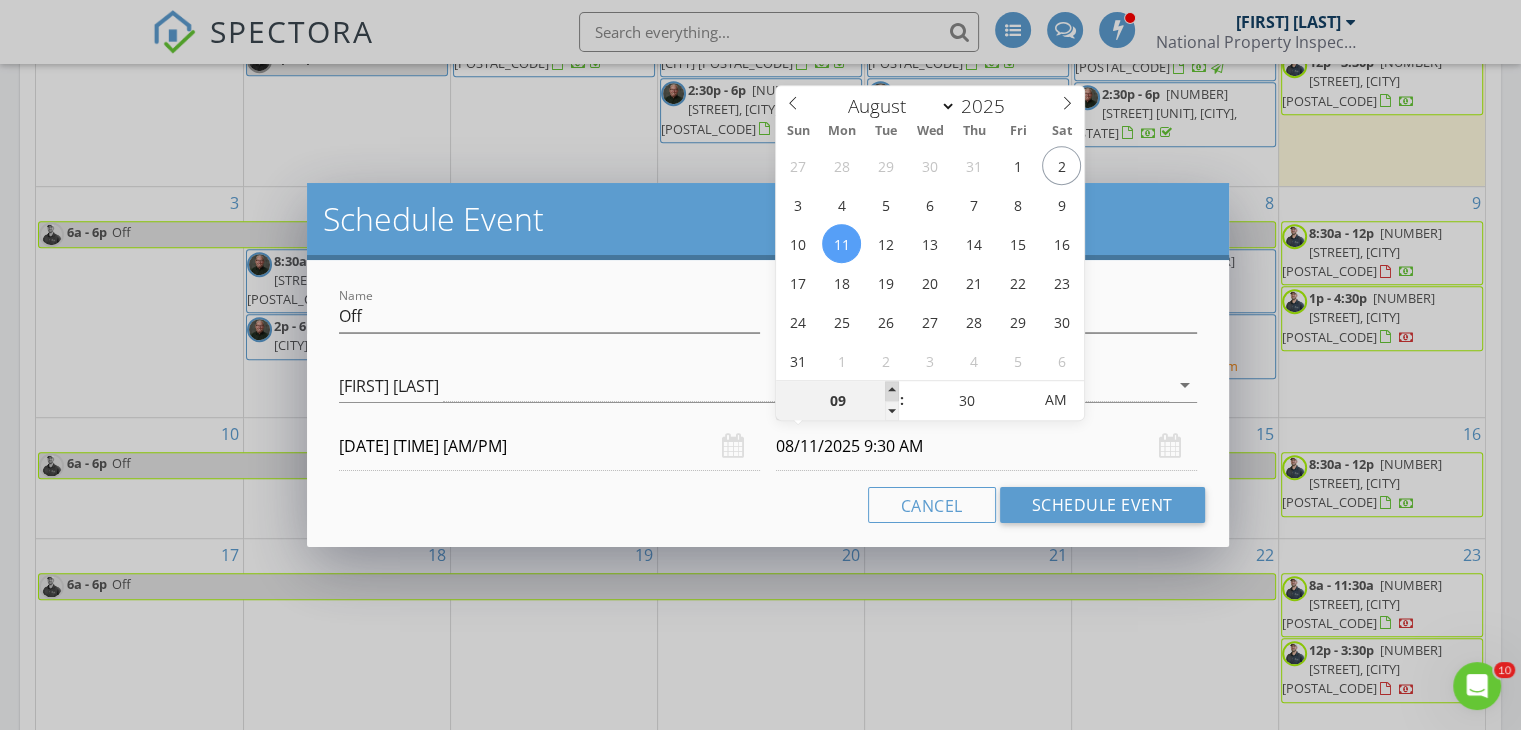 click at bounding box center (892, 391) 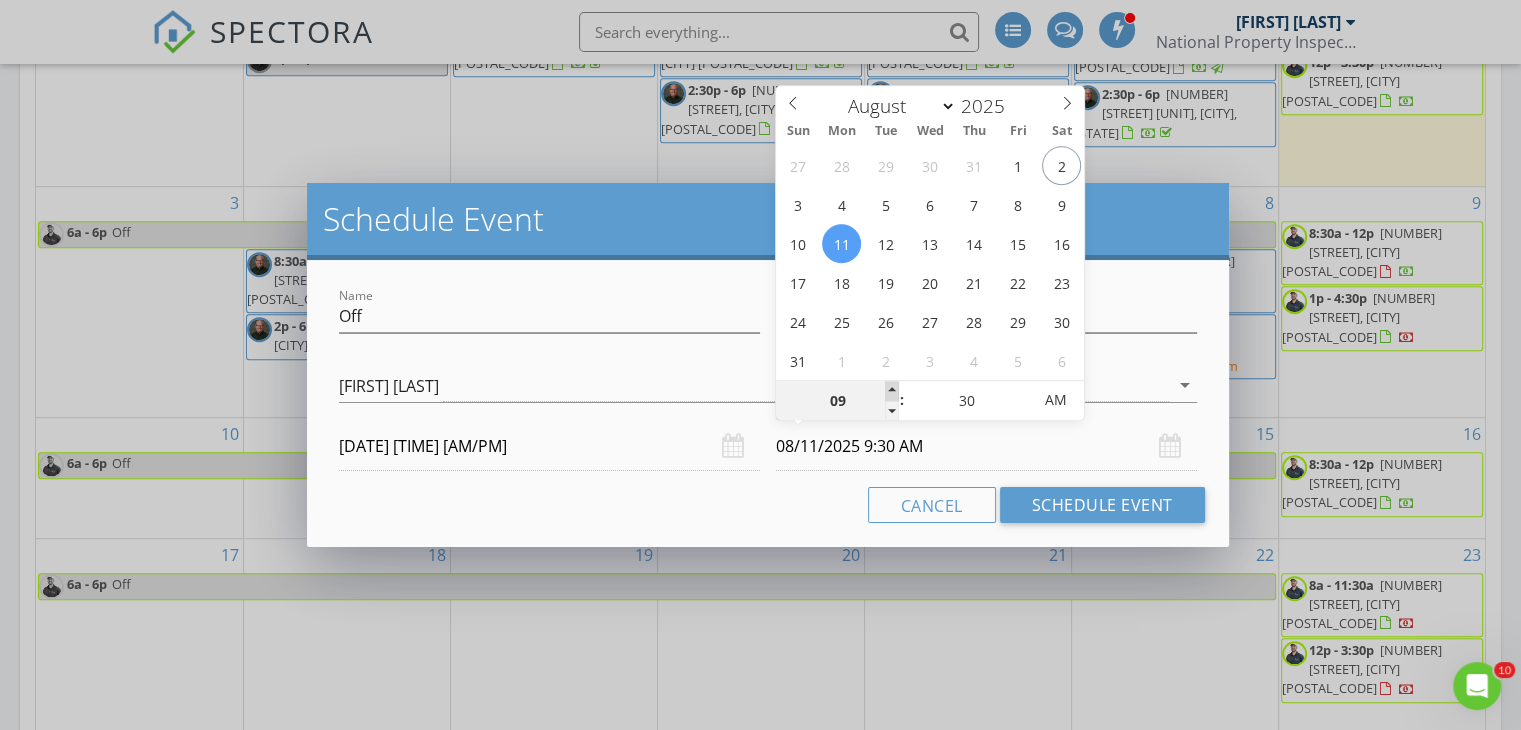 type on "10" 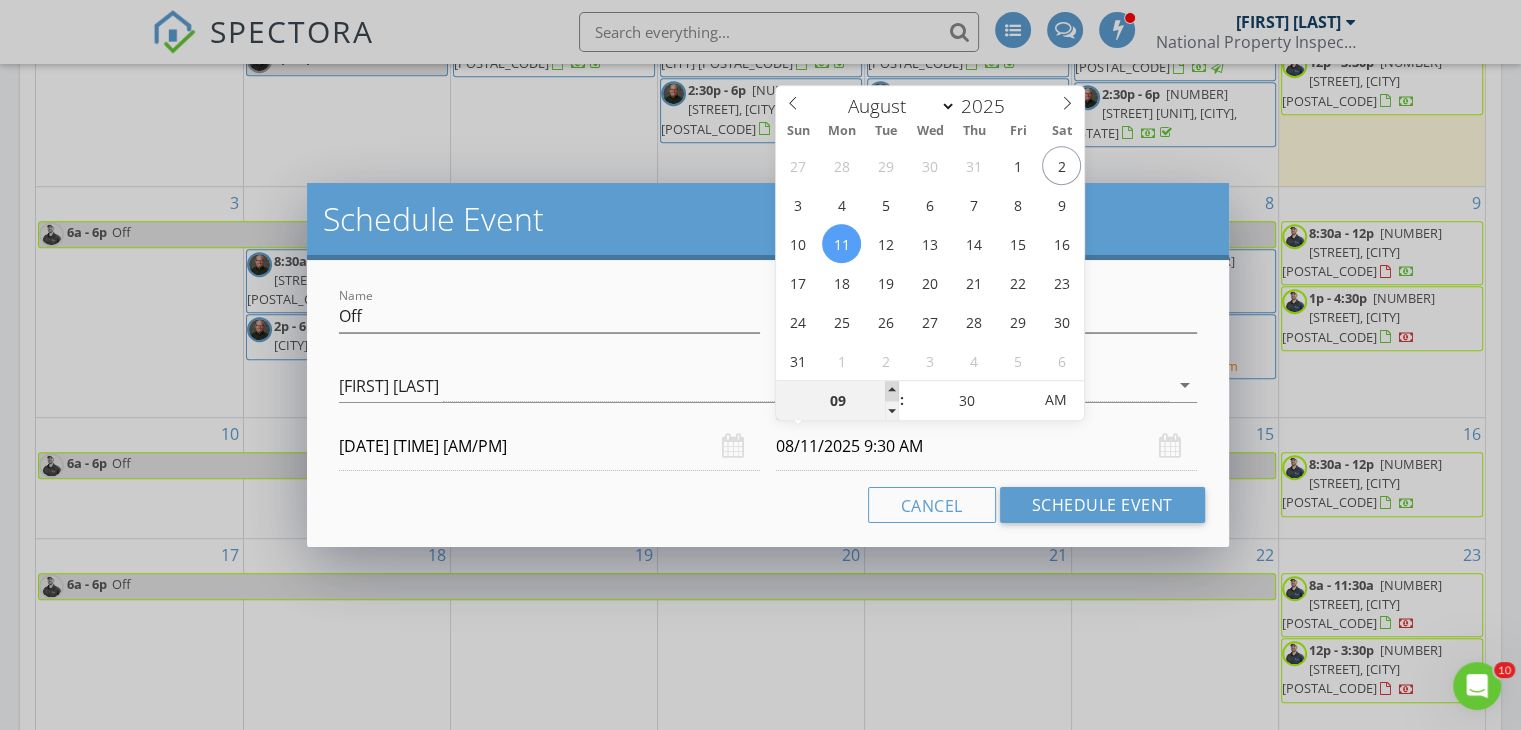 type on "08/11/2025 10:30 AM" 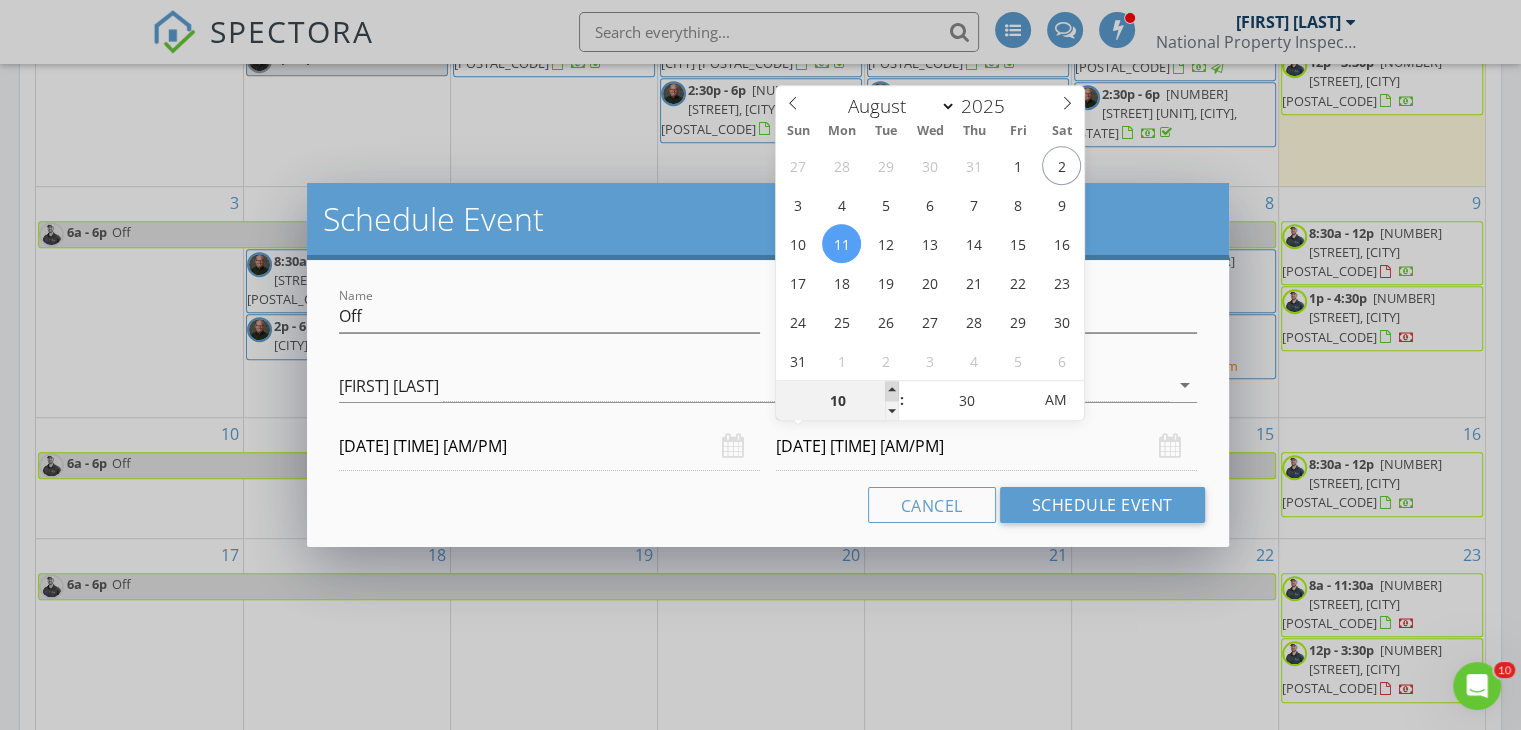 click at bounding box center (892, 391) 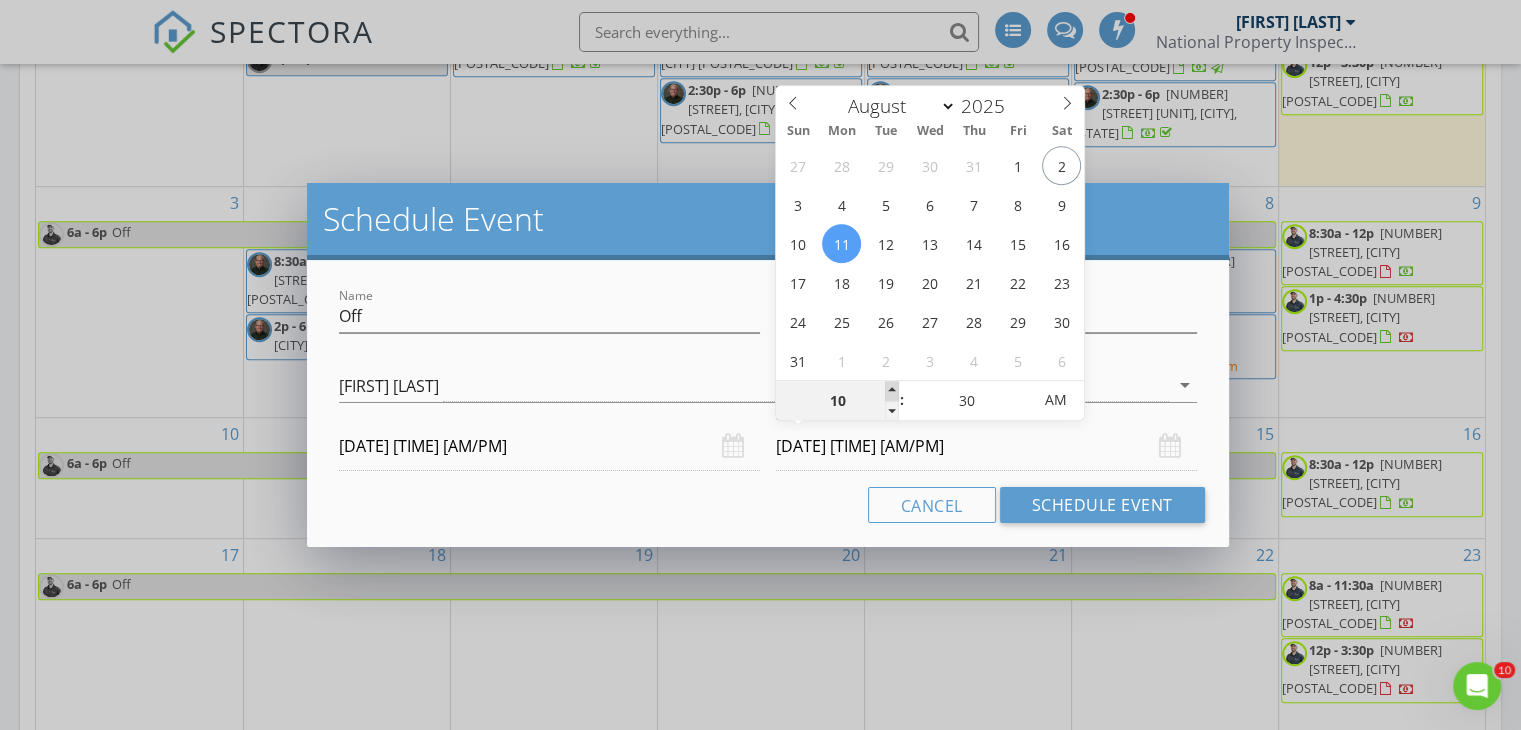 type on "11" 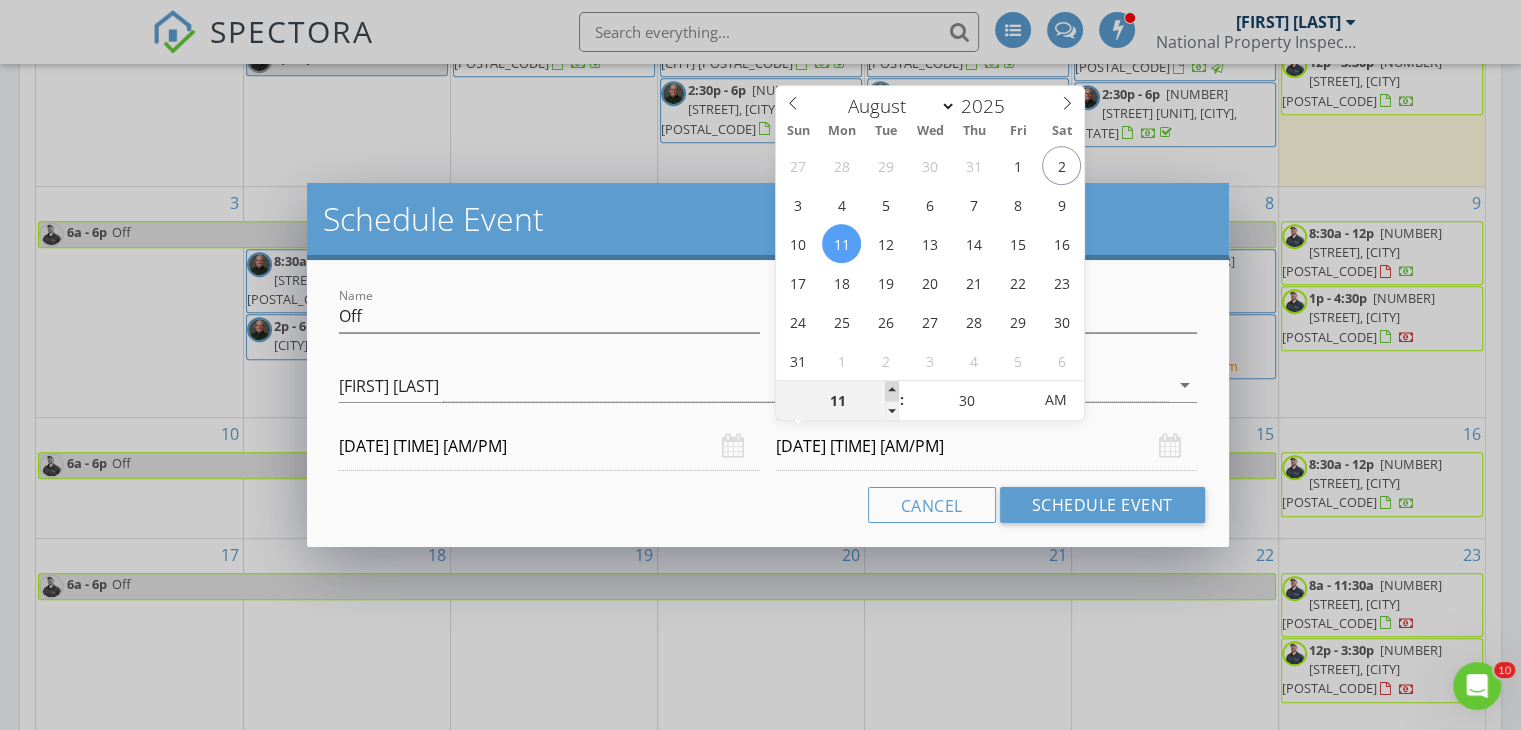 click at bounding box center (892, 391) 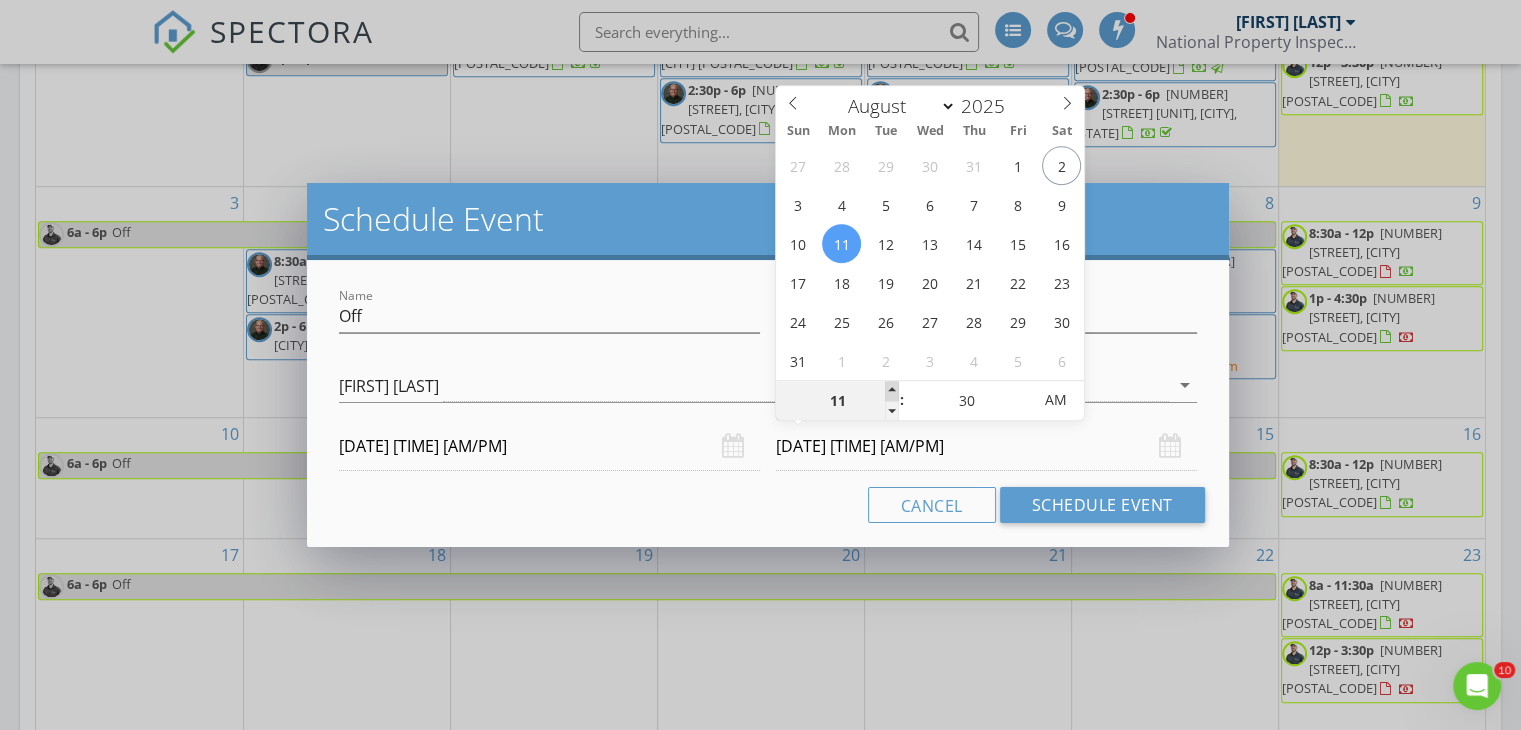 type on "12" 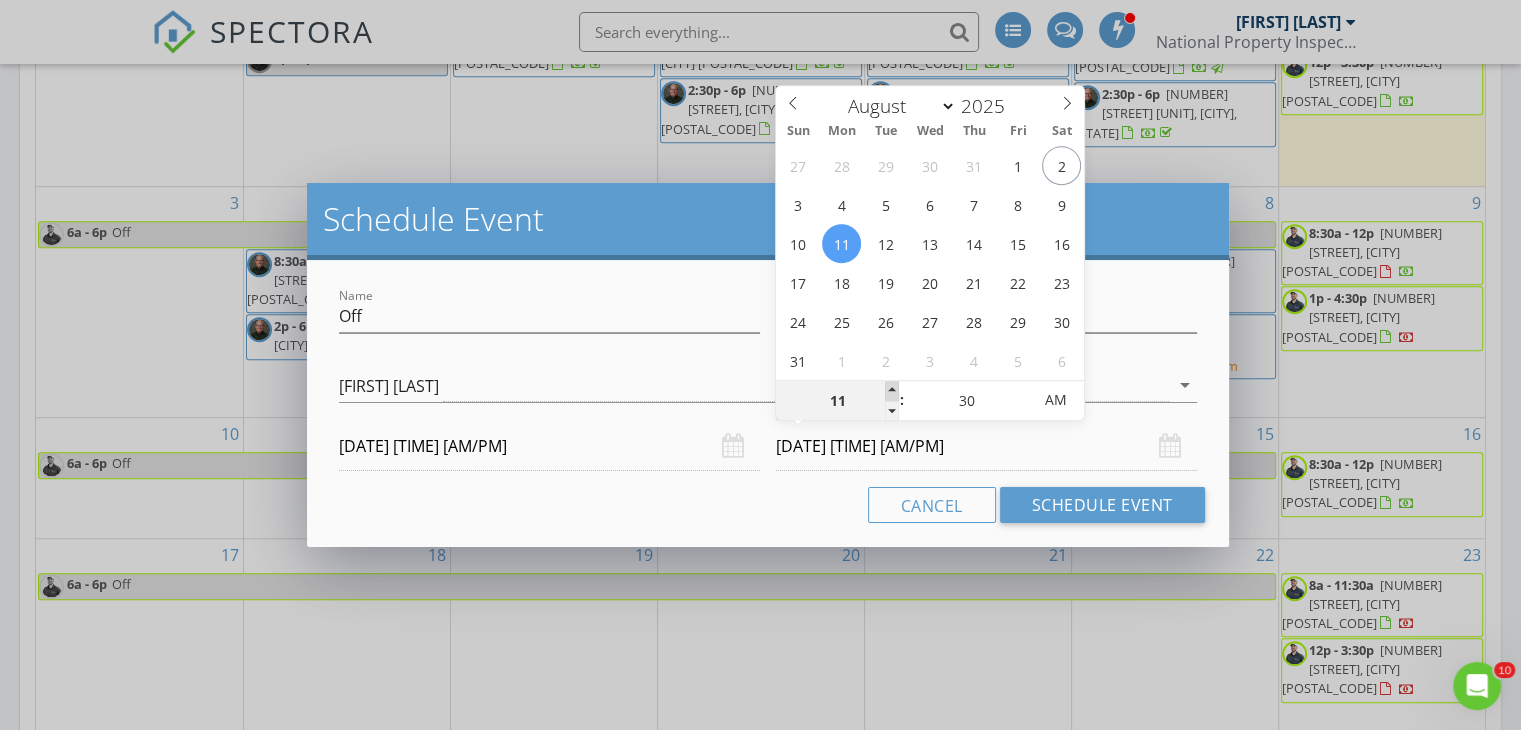 type on "08/11/2025 12:30 PM" 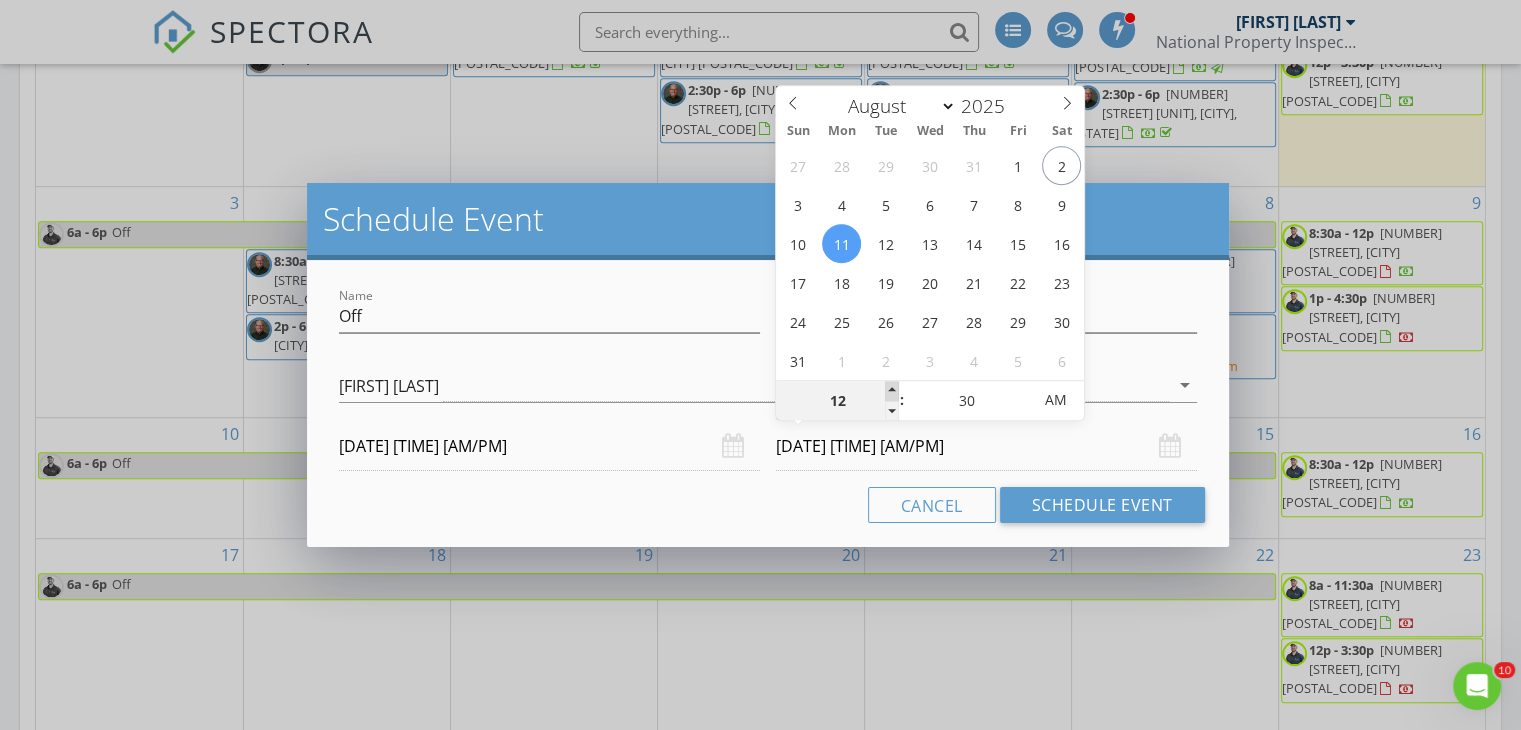 click at bounding box center [892, 391] 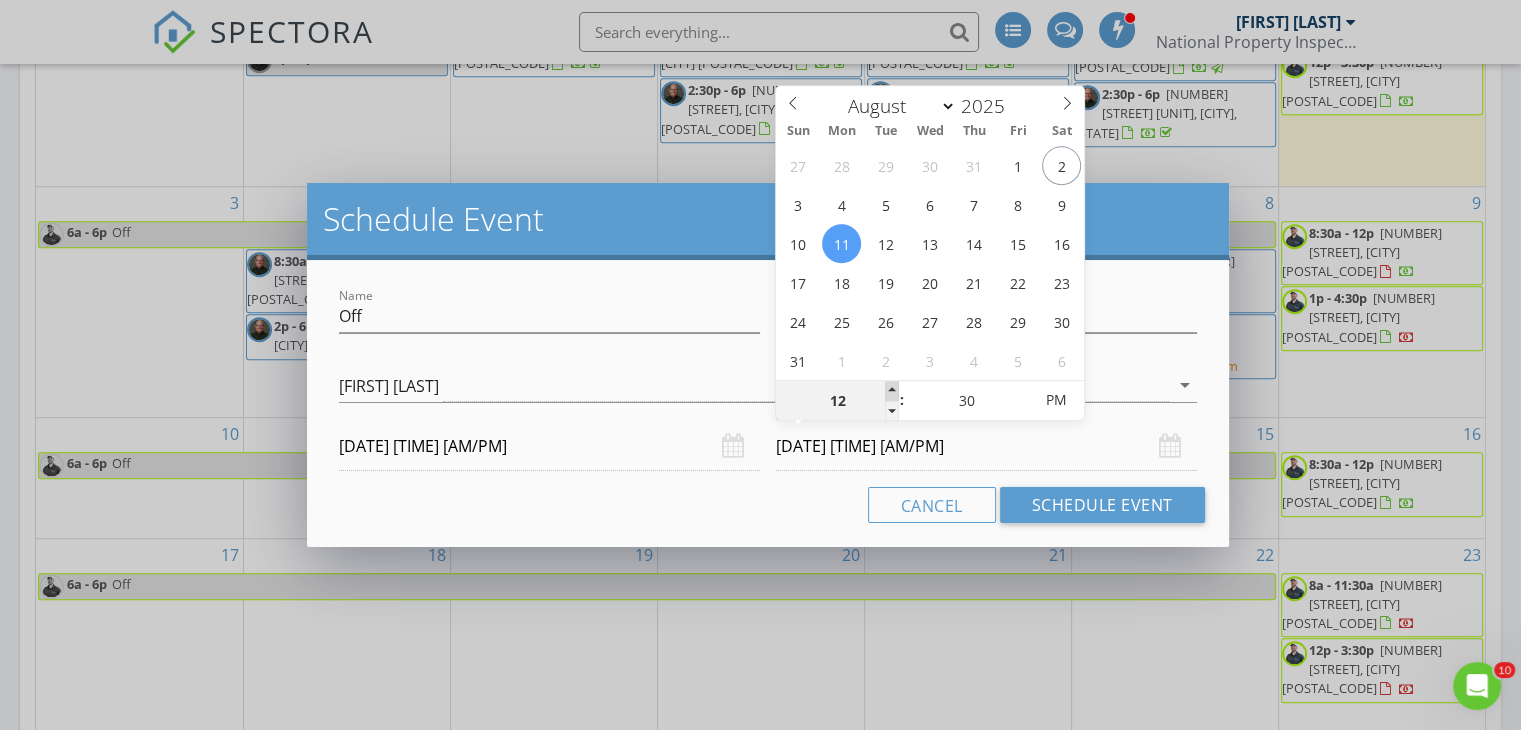 type on "01" 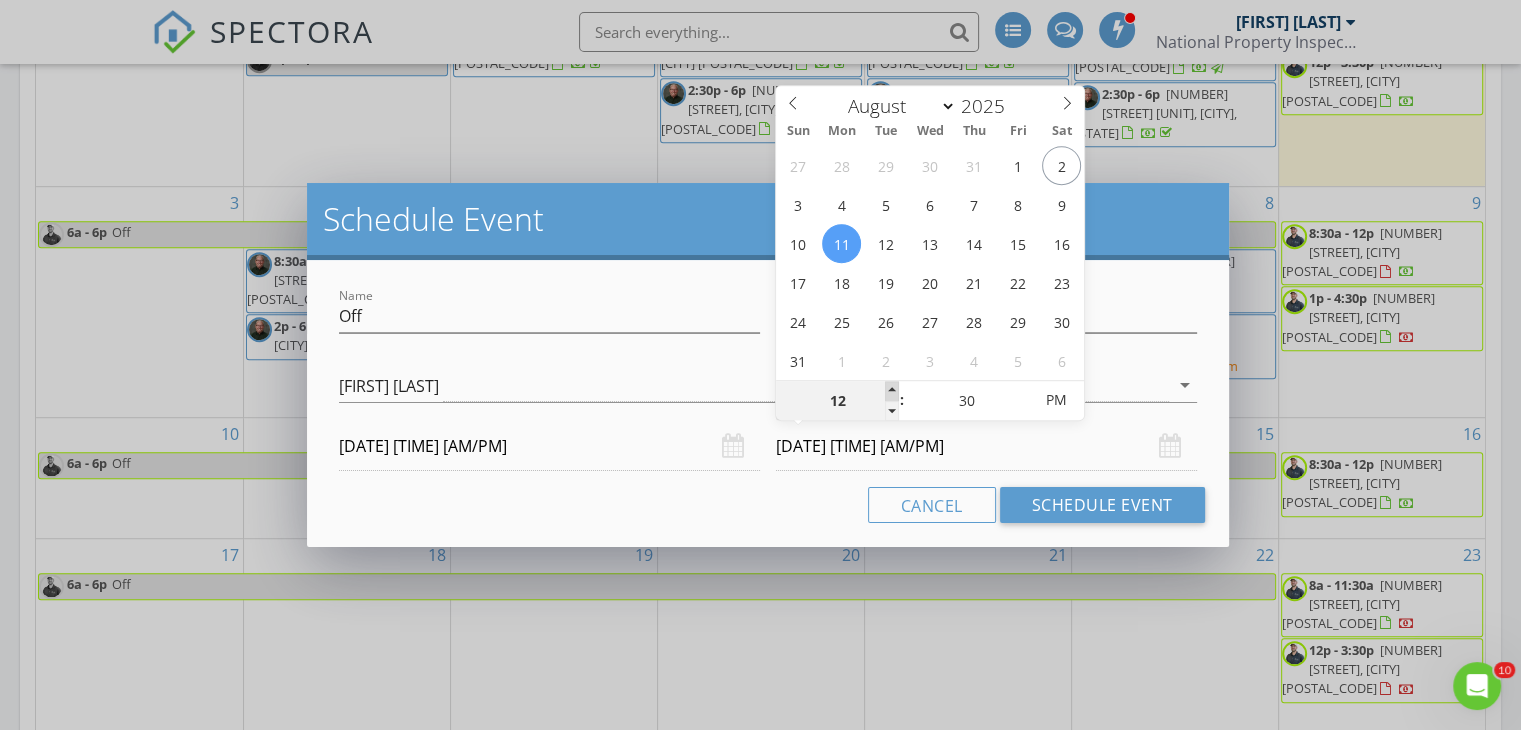 type on "08/11/2025 1:30 PM" 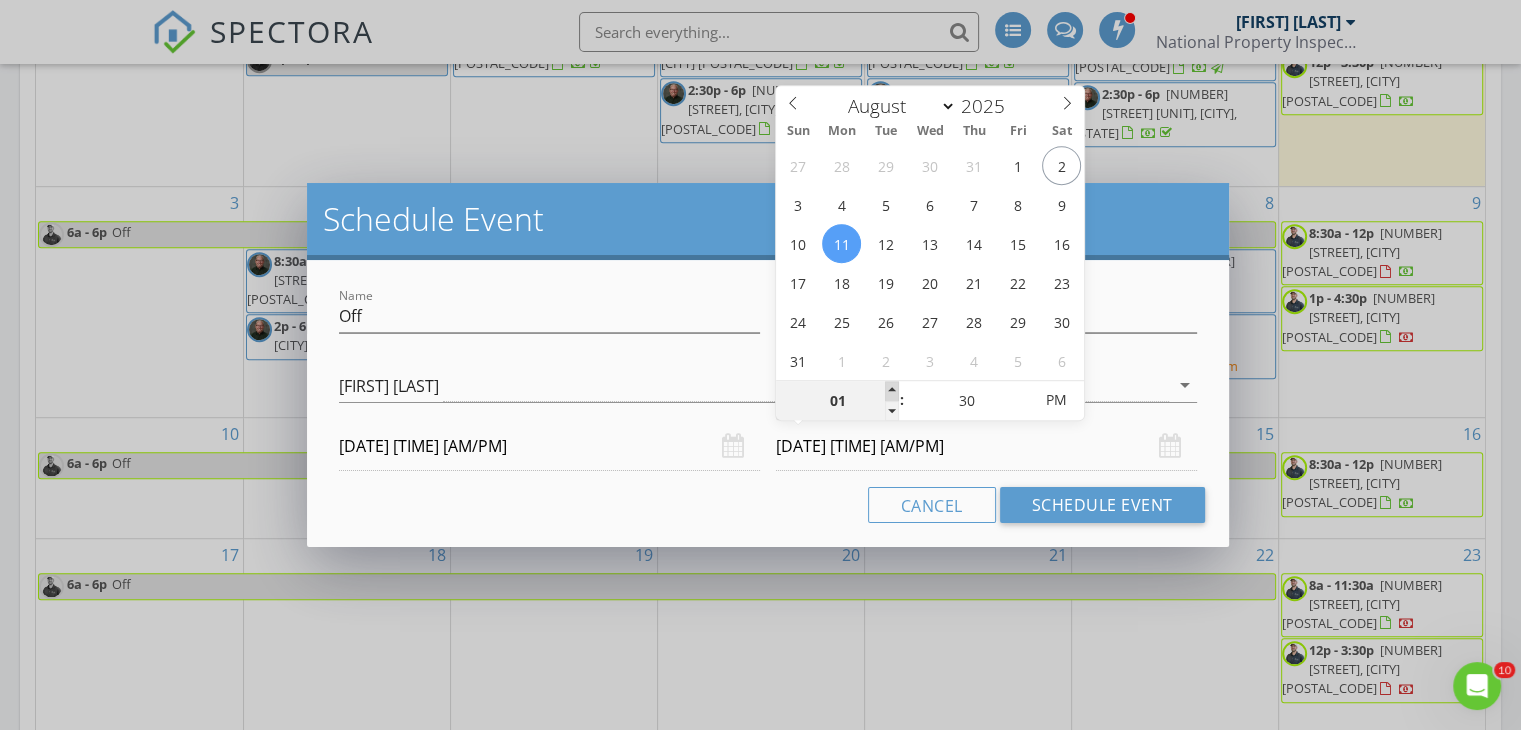 click at bounding box center [892, 391] 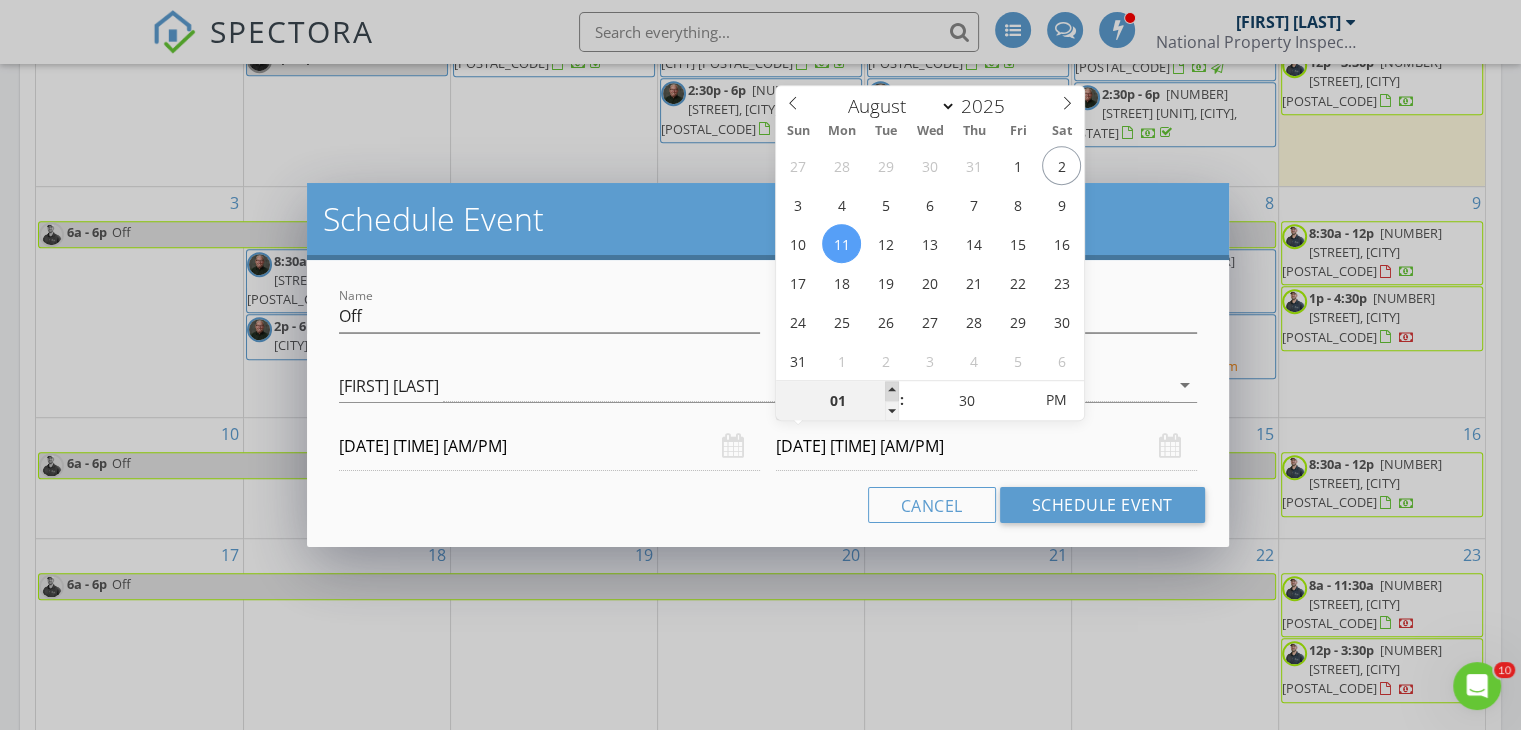 type on "02" 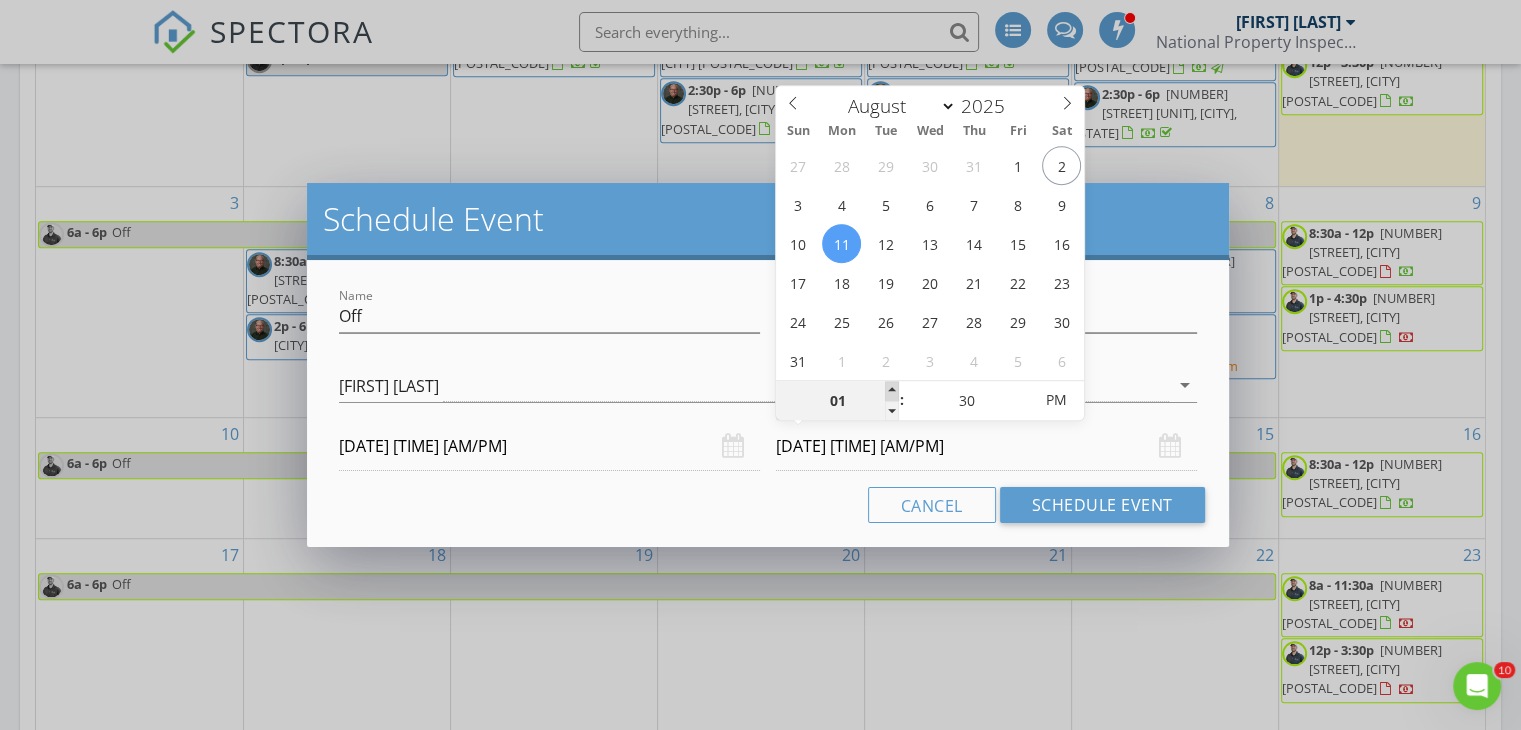 type on "08/11/2025 2:30 PM" 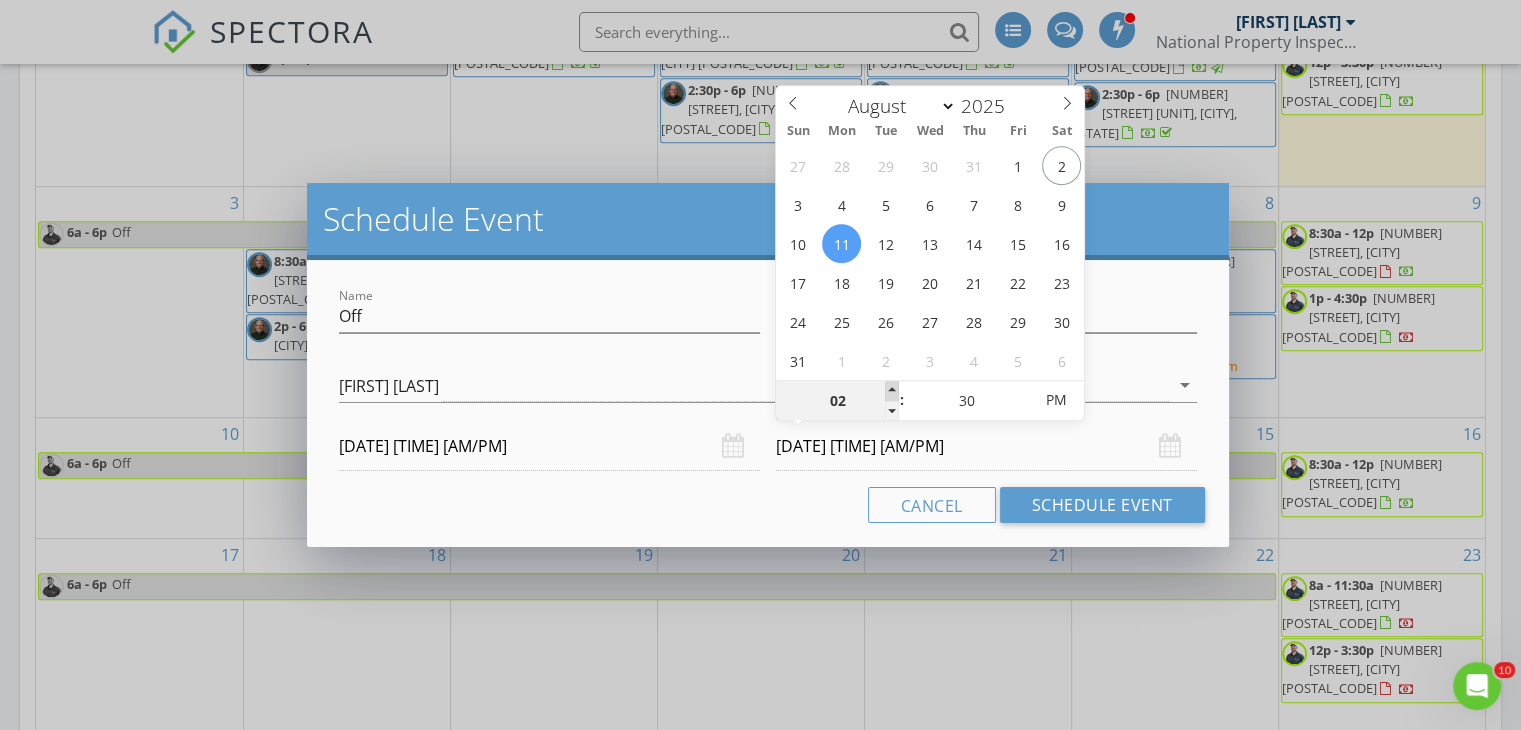 click at bounding box center [892, 391] 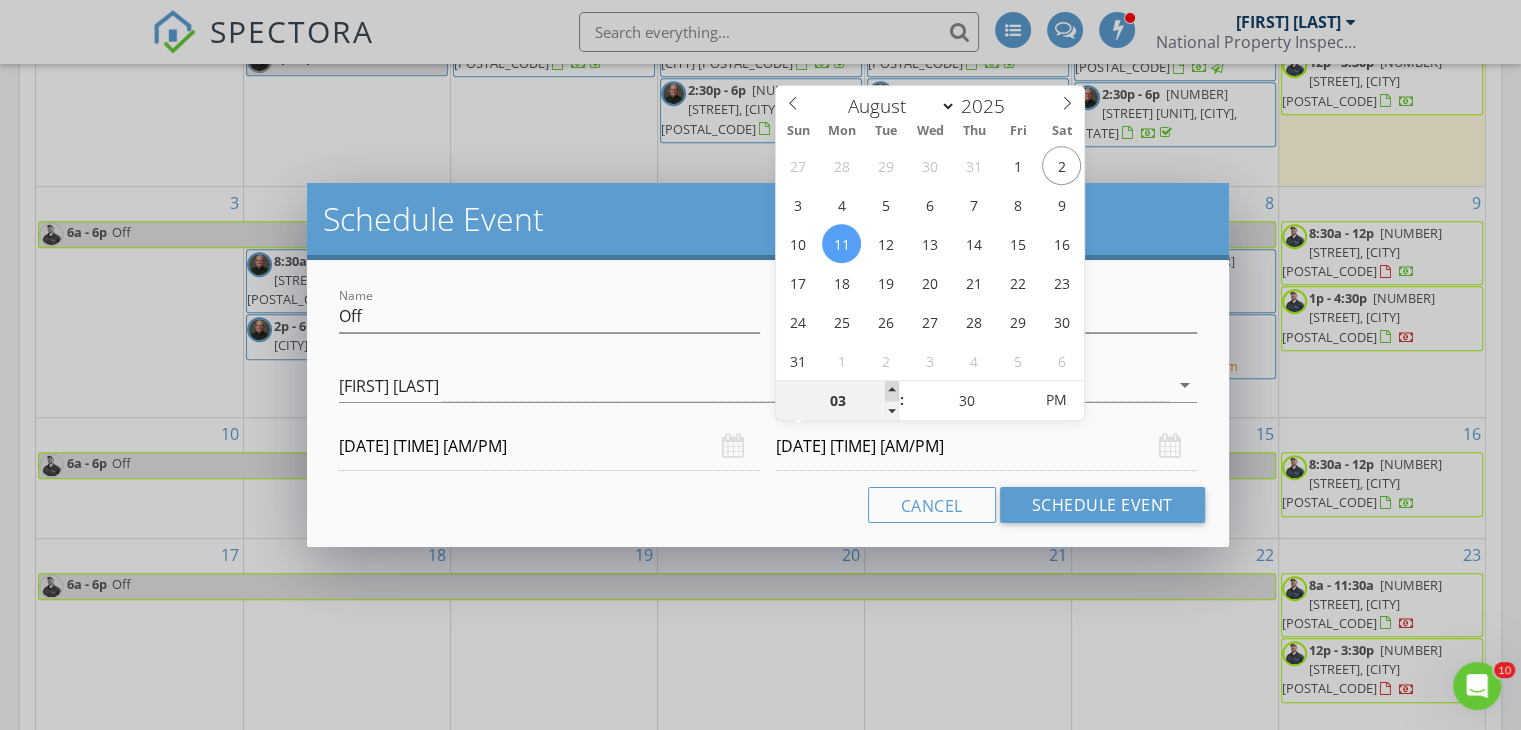 click at bounding box center [892, 391] 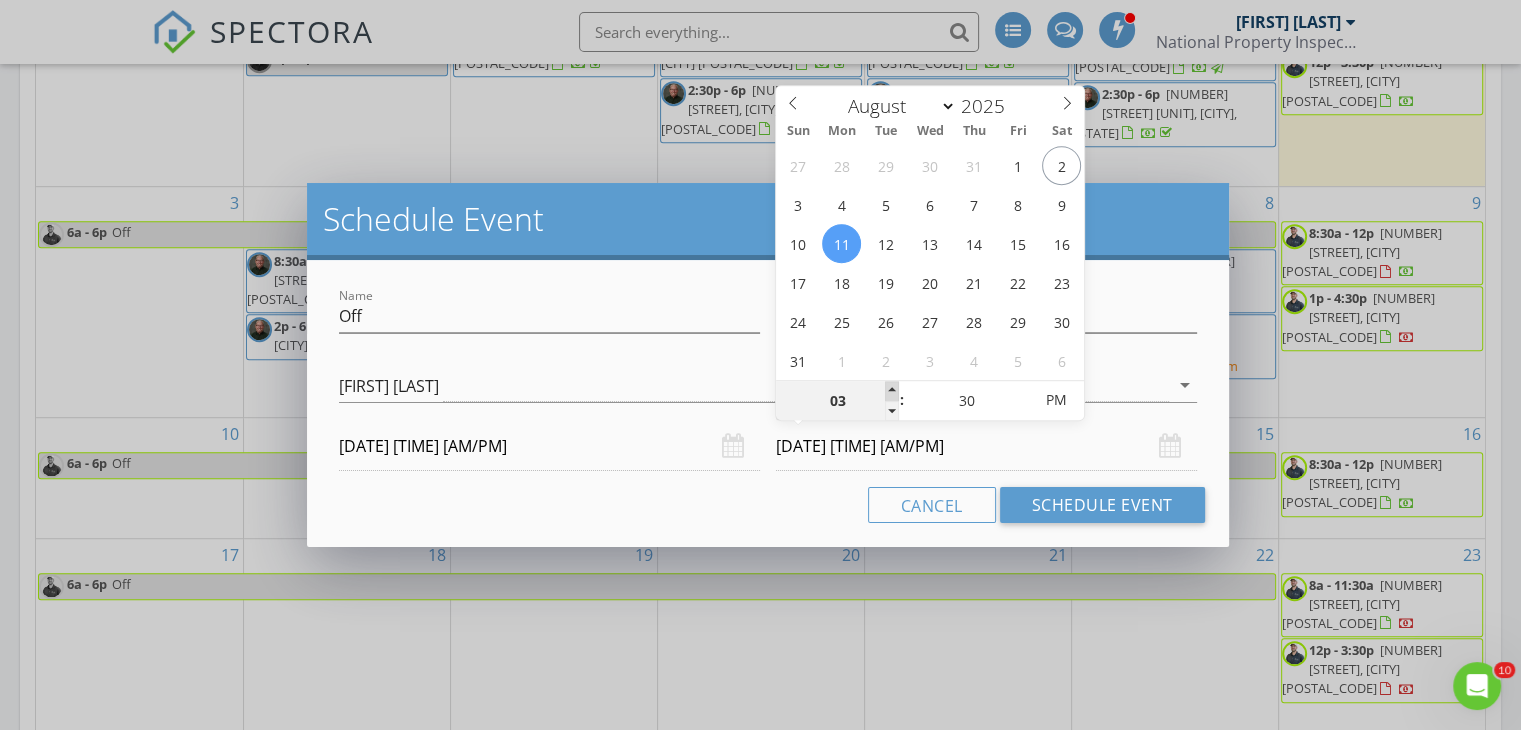 type on "04" 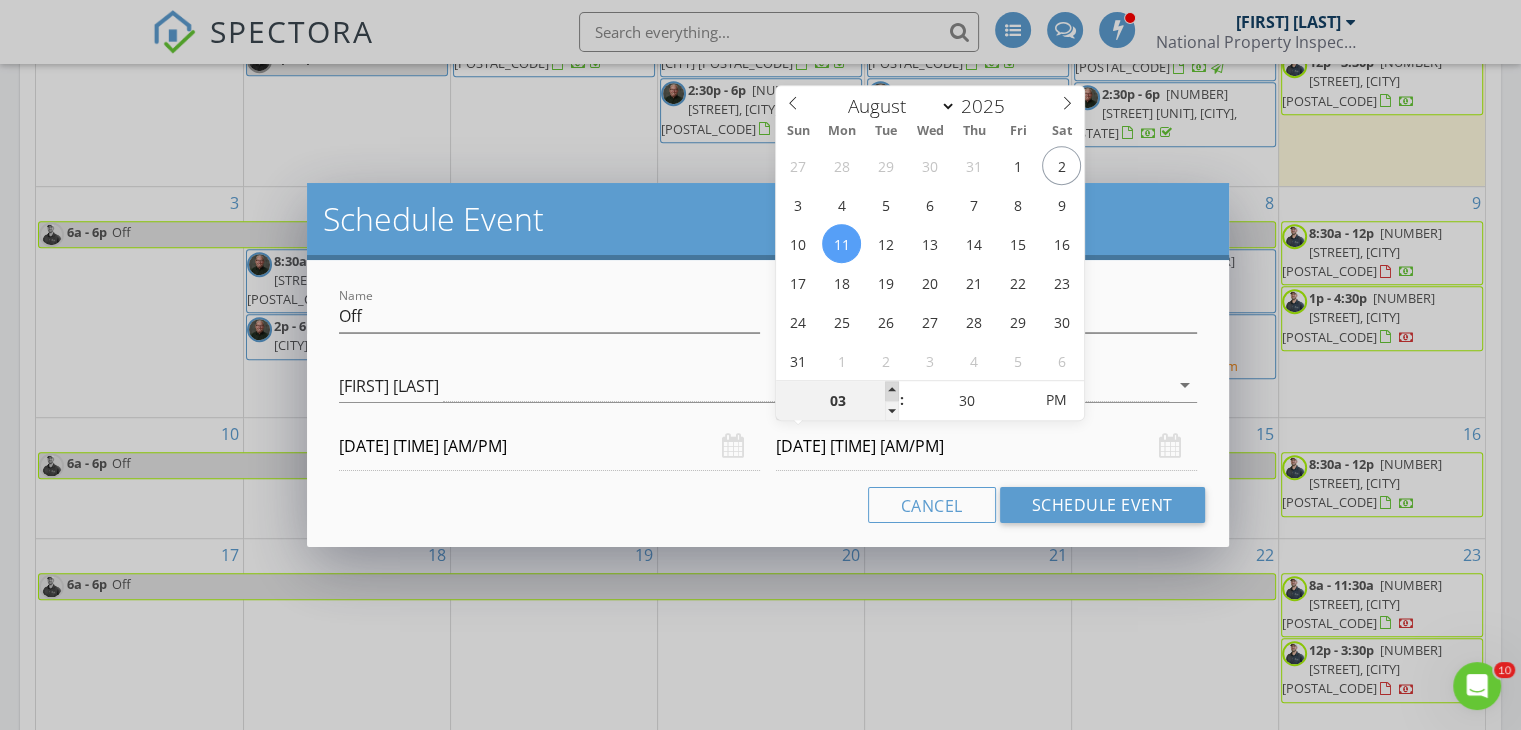 type on "08/11/2025 4:30 PM" 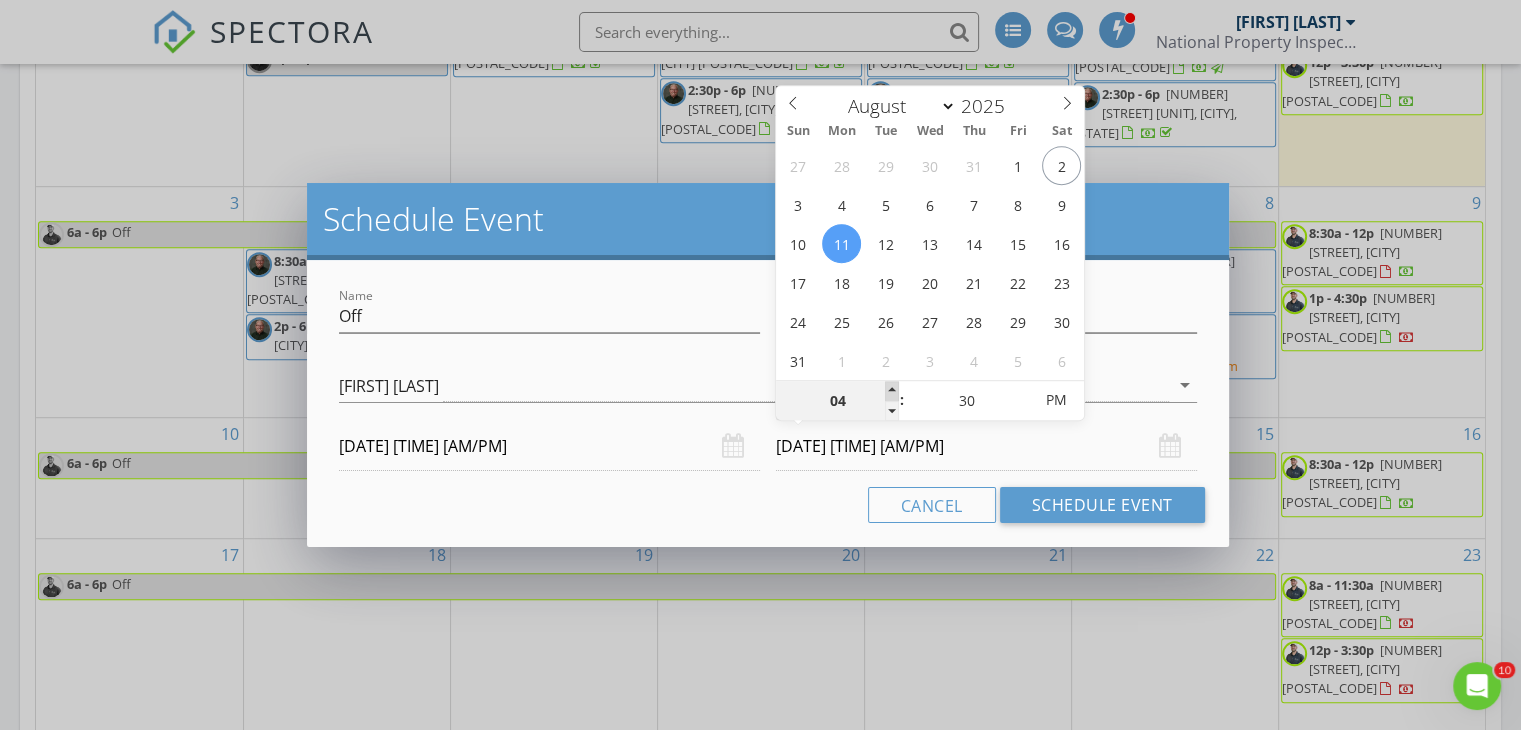 click at bounding box center [892, 391] 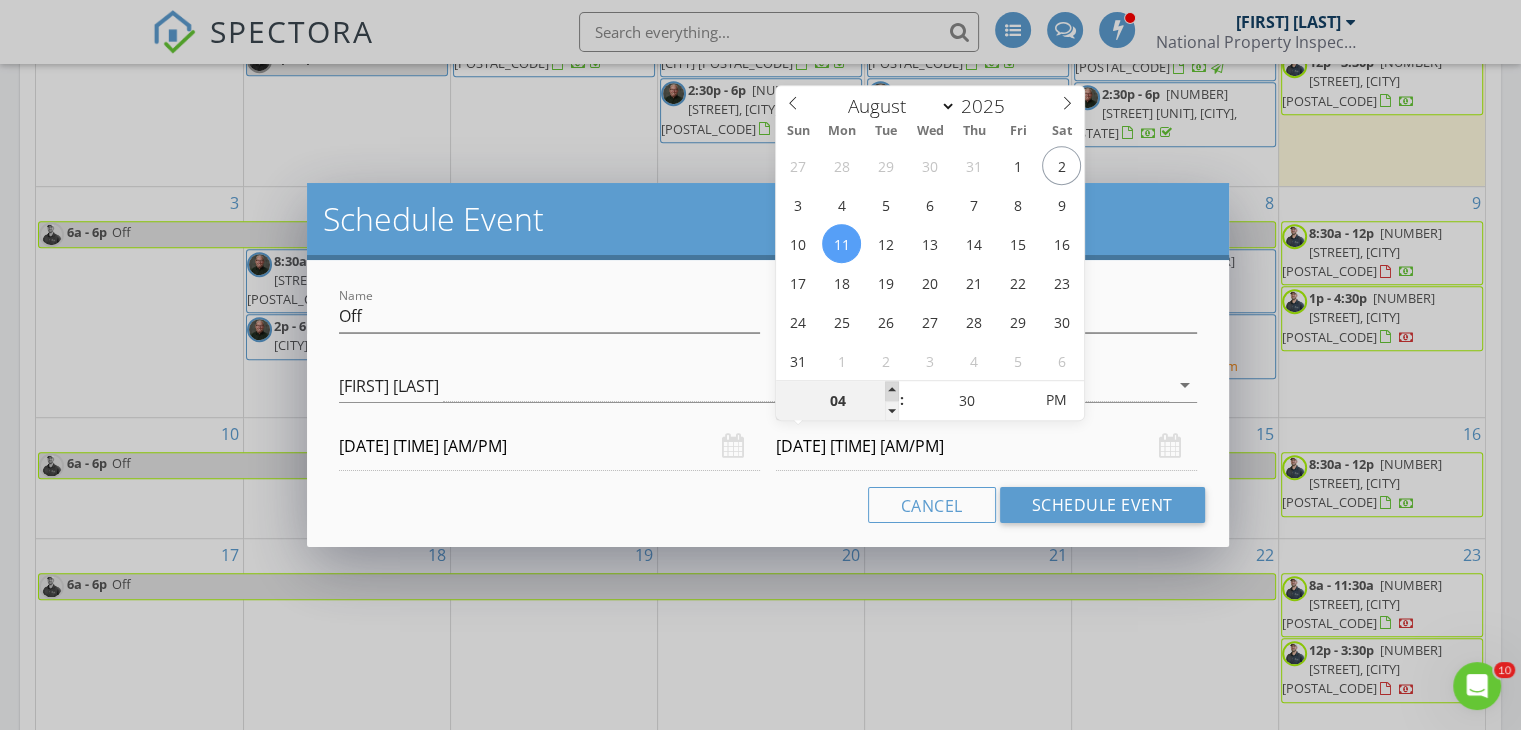 type on "05" 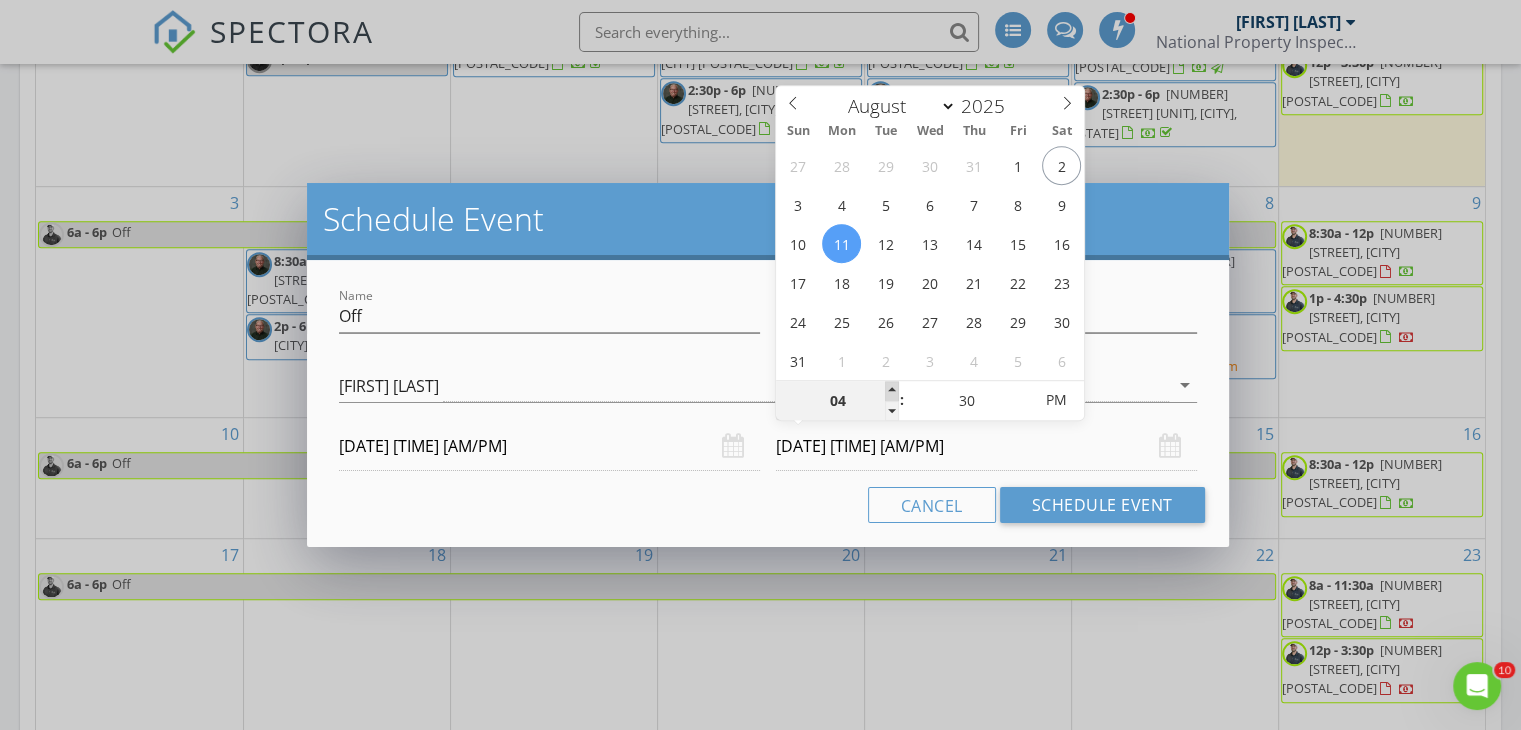 type on "08/11/2025 5:30 PM" 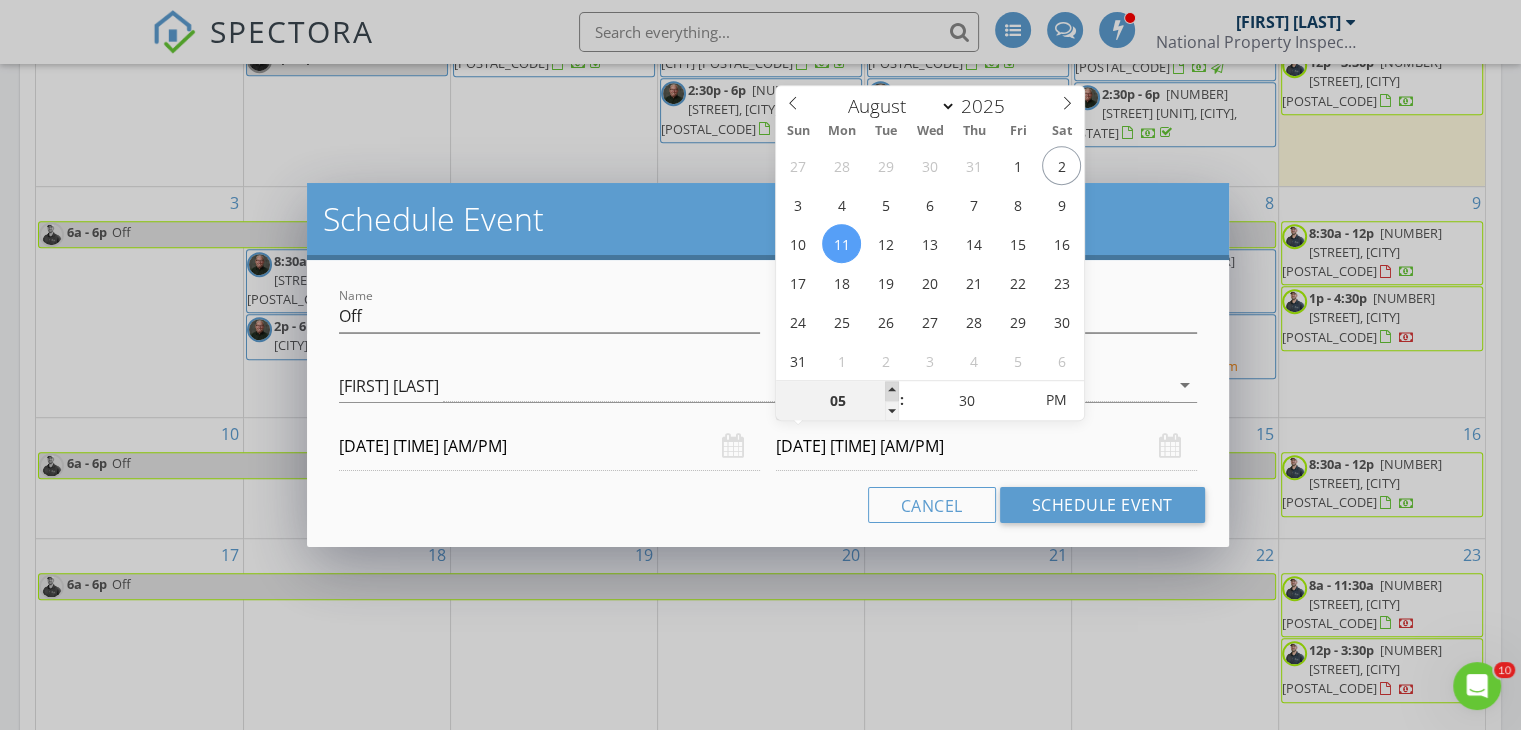 click at bounding box center (892, 391) 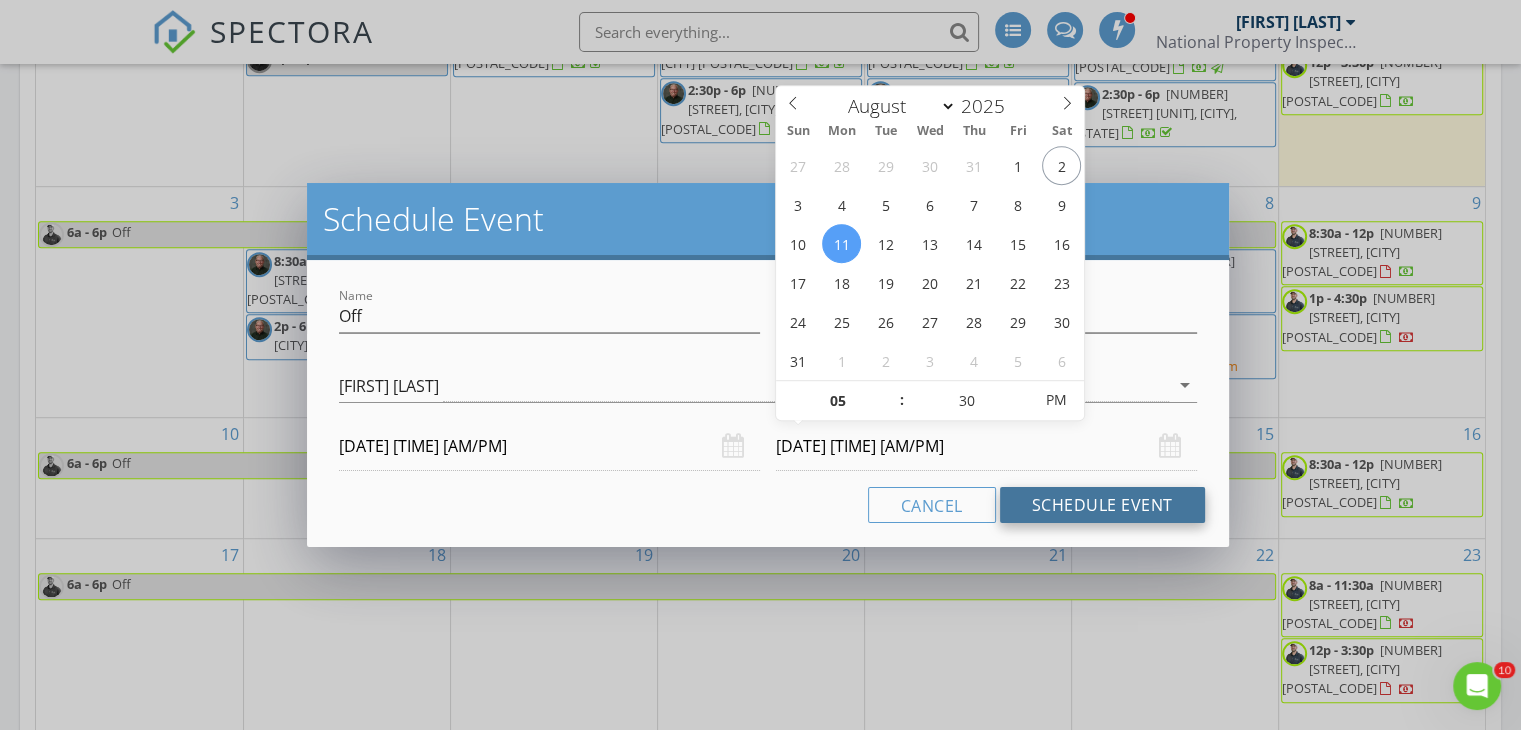 click on "Schedule Event" at bounding box center (1102, 505) 